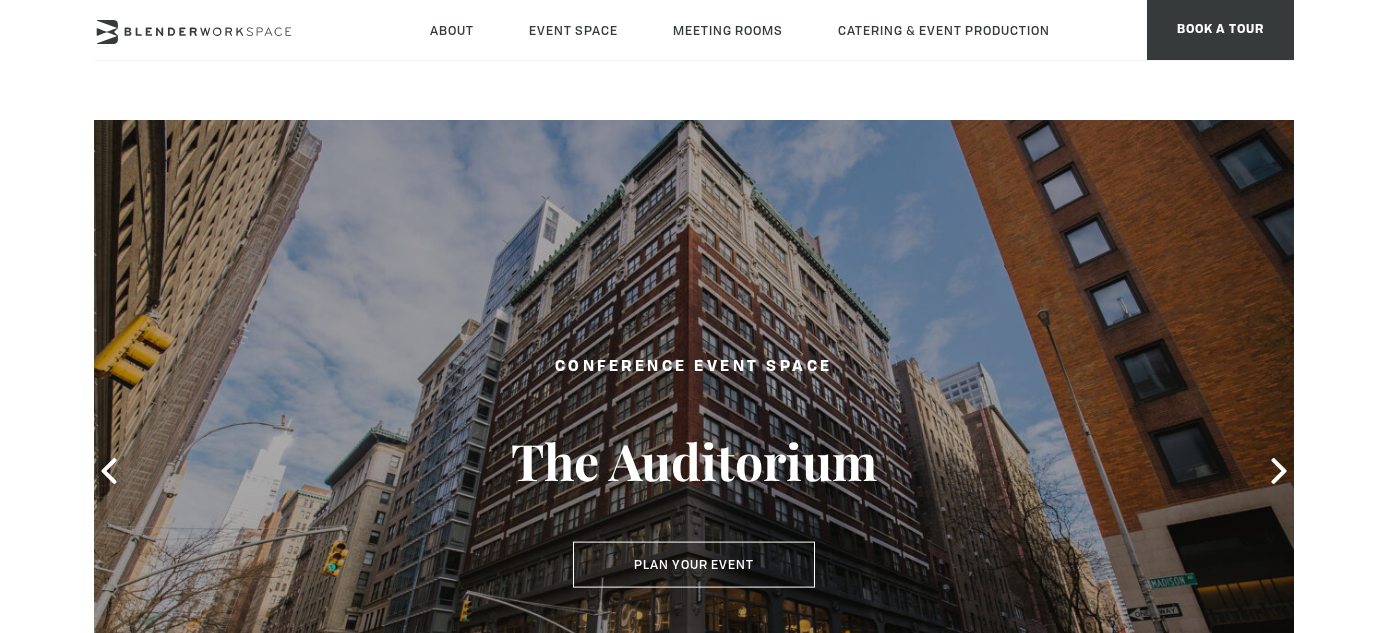 scroll, scrollTop: 0, scrollLeft: 0, axis: both 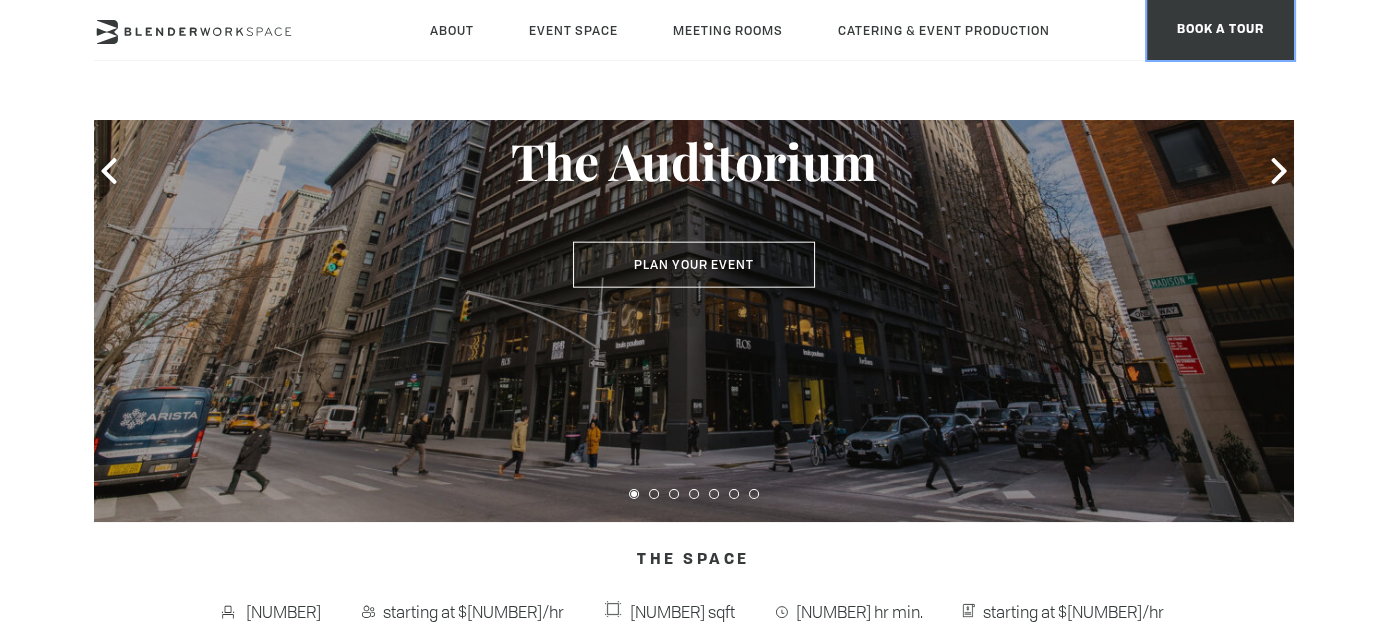 click on "BOOK A TOUR" at bounding box center (1220, 30) 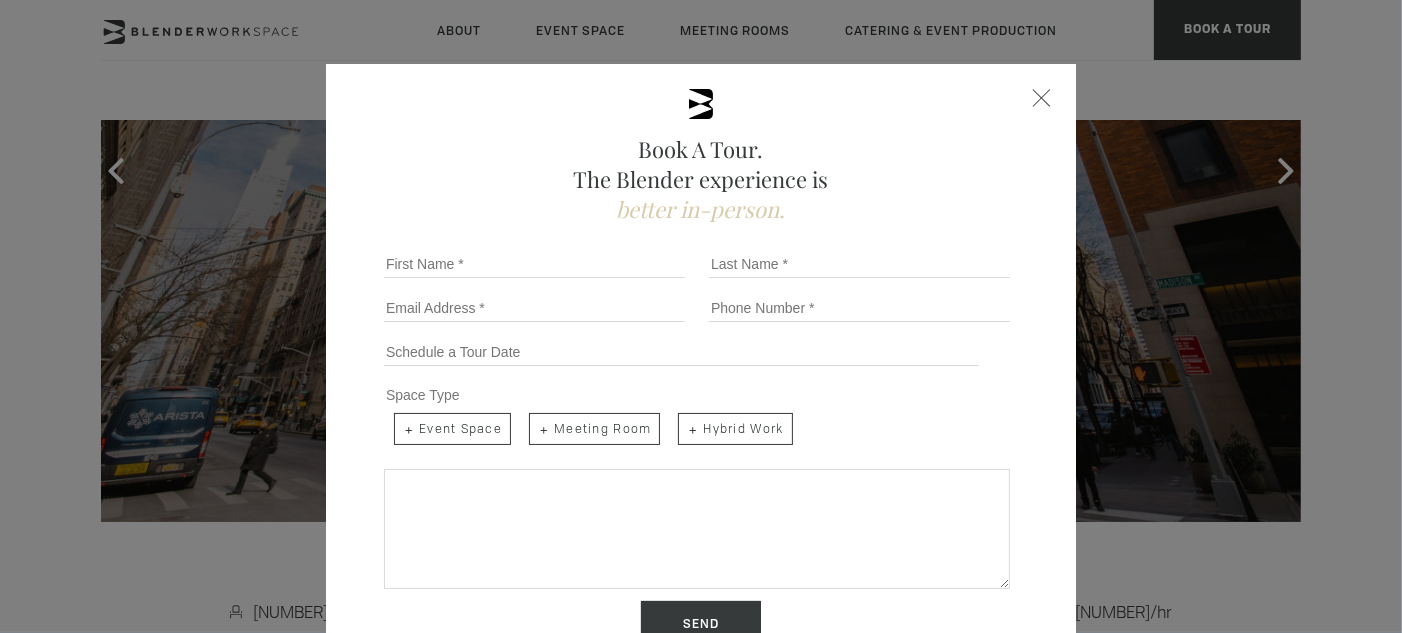 scroll, scrollTop: 139, scrollLeft: 0, axis: vertical 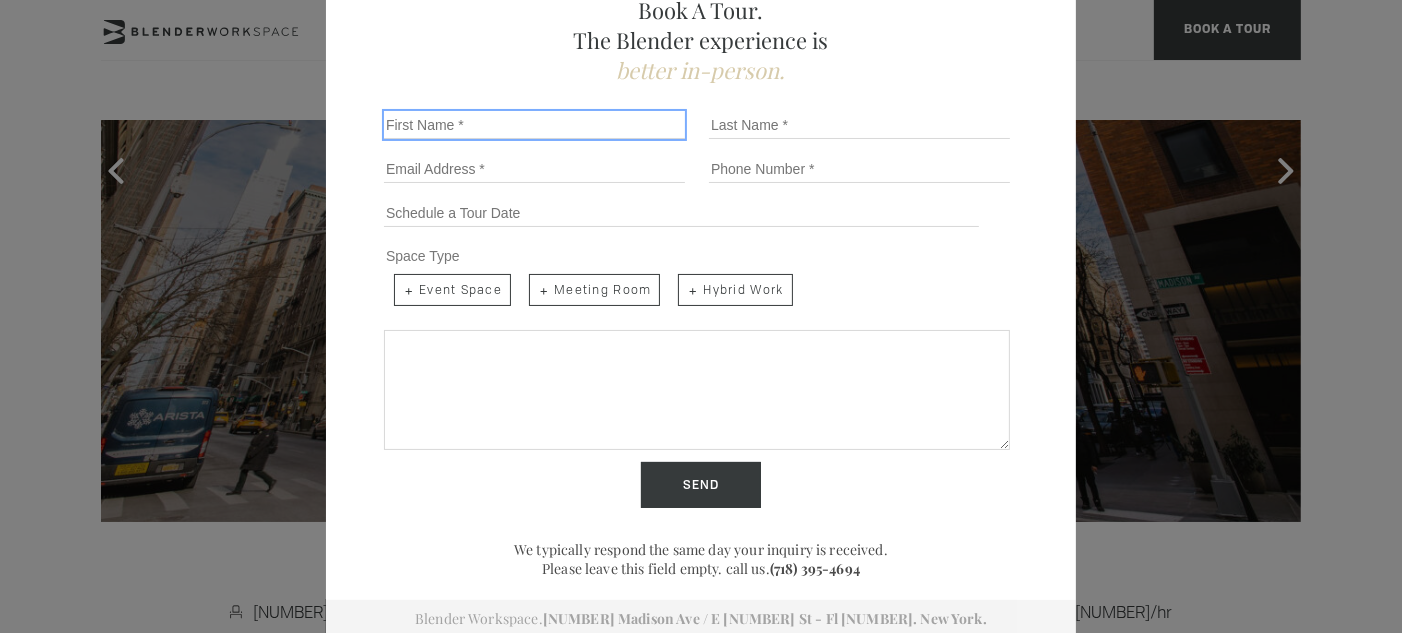 click on "First Name *" at bounding box center (534, 125) 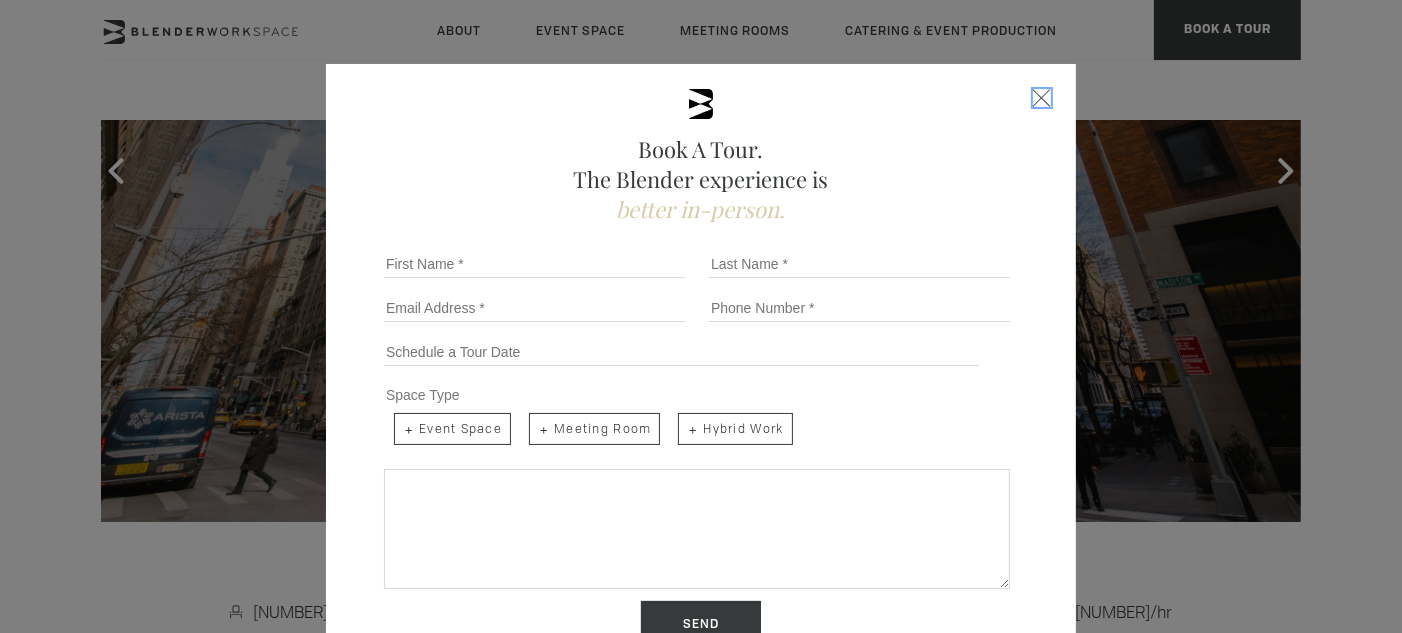 click at bounding box center (1042, 98) 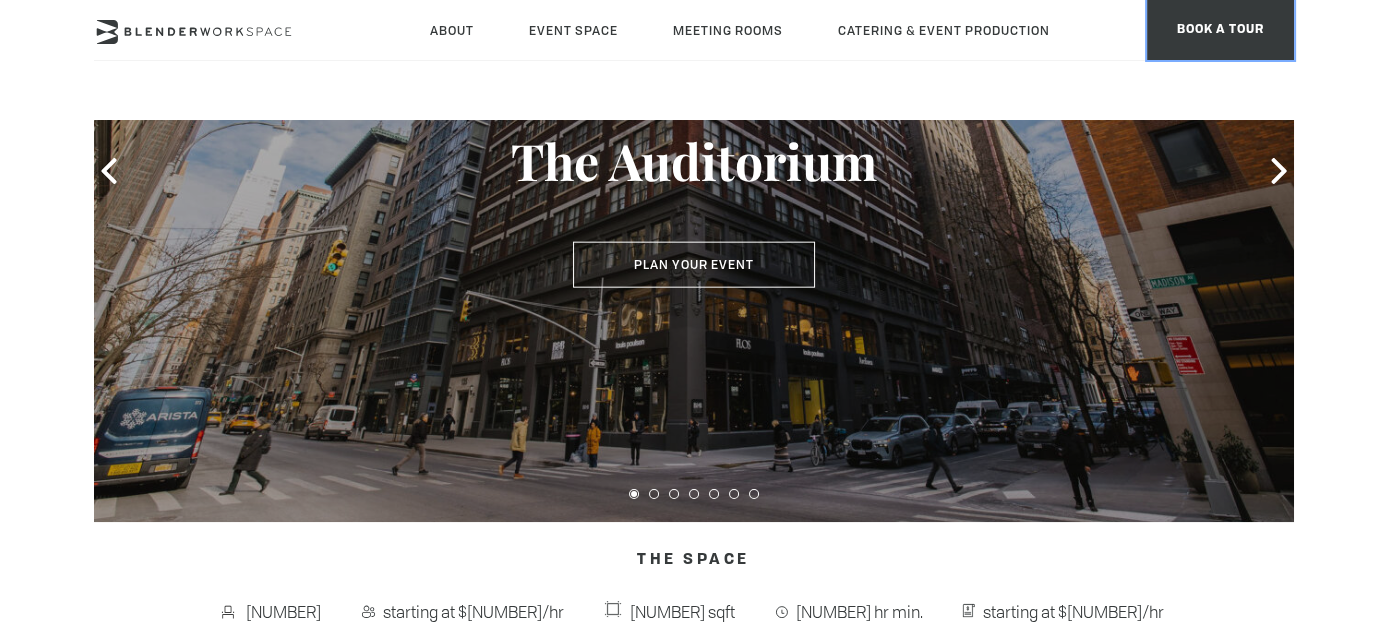 click on "BOOK A TOUR" at bounding box center [1220, 30] 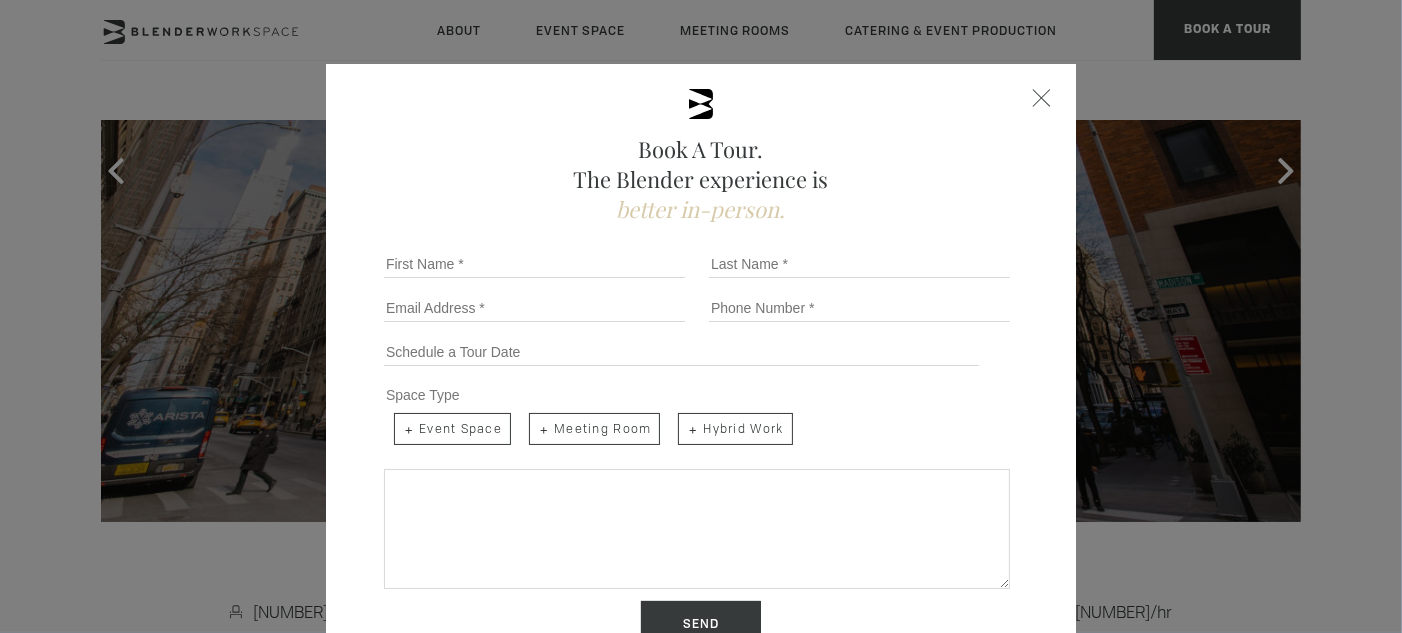 scroll, scrollTop: 139, scrollLeft: 0, axis: vertical 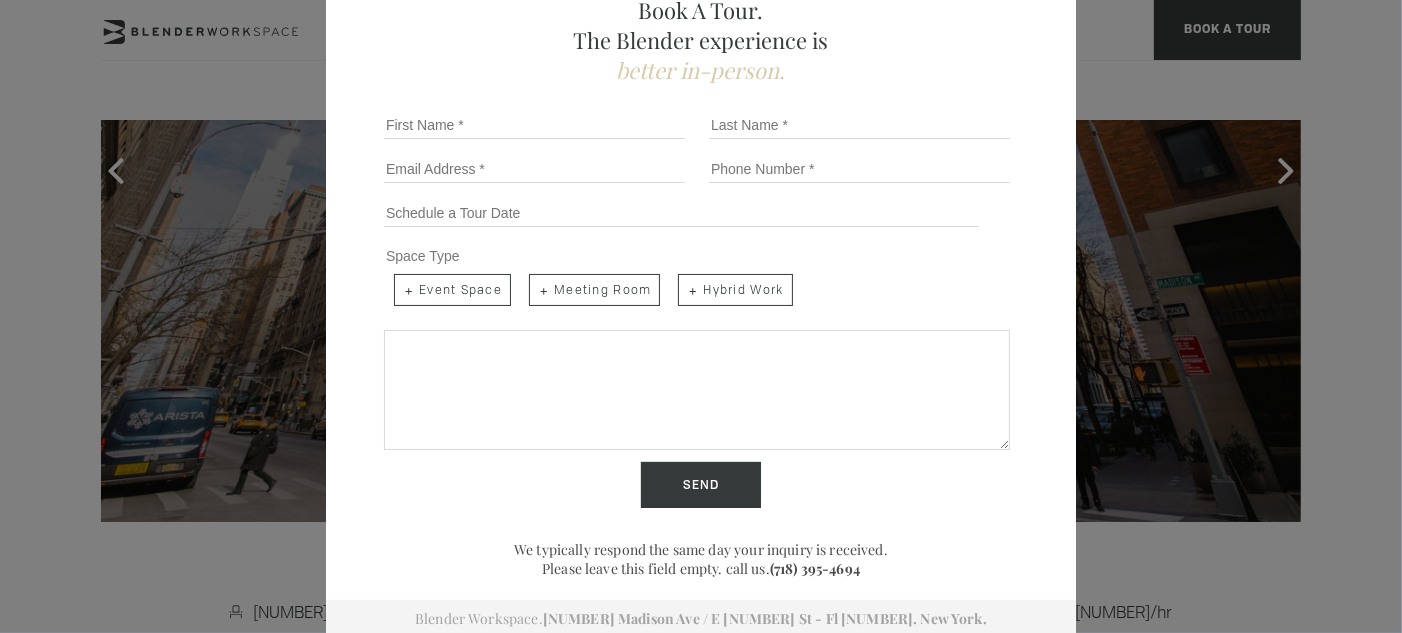 click on "Book A Tour. The Blender experience is  better in-person.
Team Size [NUMBER] [NUMBER] [NUMBER] [NUMBER] [NUMBER] [NUMBER] [NUMBER] [NUMBER] [NUMBER] [NUMBER] [NUMBER]+ [NUMBER]+
Send
First Name * Please complete this required field. Last Name * Email * Tel No. Schedule a Tour Space Type Event Space Meeting Room Hybrid Work Share more details below... Send
We typically respond the same day your inquiry is received.
Should you require immediate gratification,
call us.  (718) [PHONE]
Blender Workspace.   [NUMBER] Madison Ave / E [NUMBER] St - Fl [NUMBER]. New York." at bounding box center [701, 281] 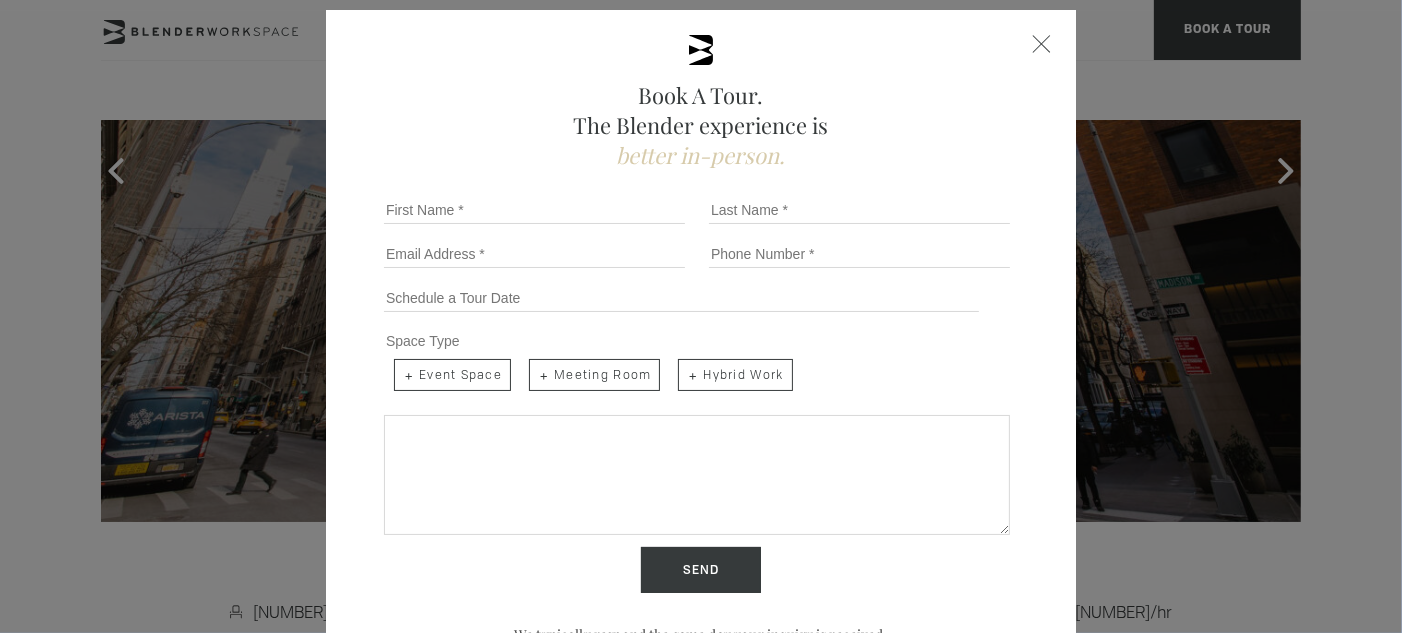 scroll, scrollTop: 0, scrollLeft: 0, axis: both 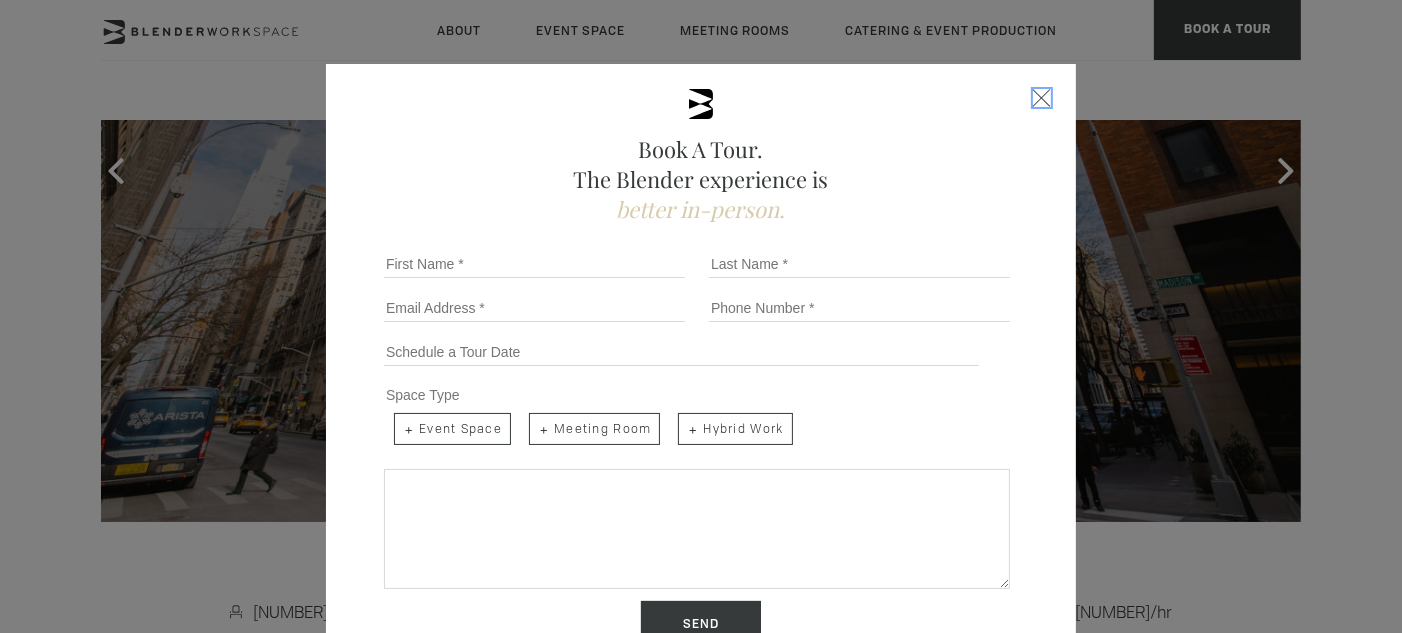 click at bounding box center (1042, 98) 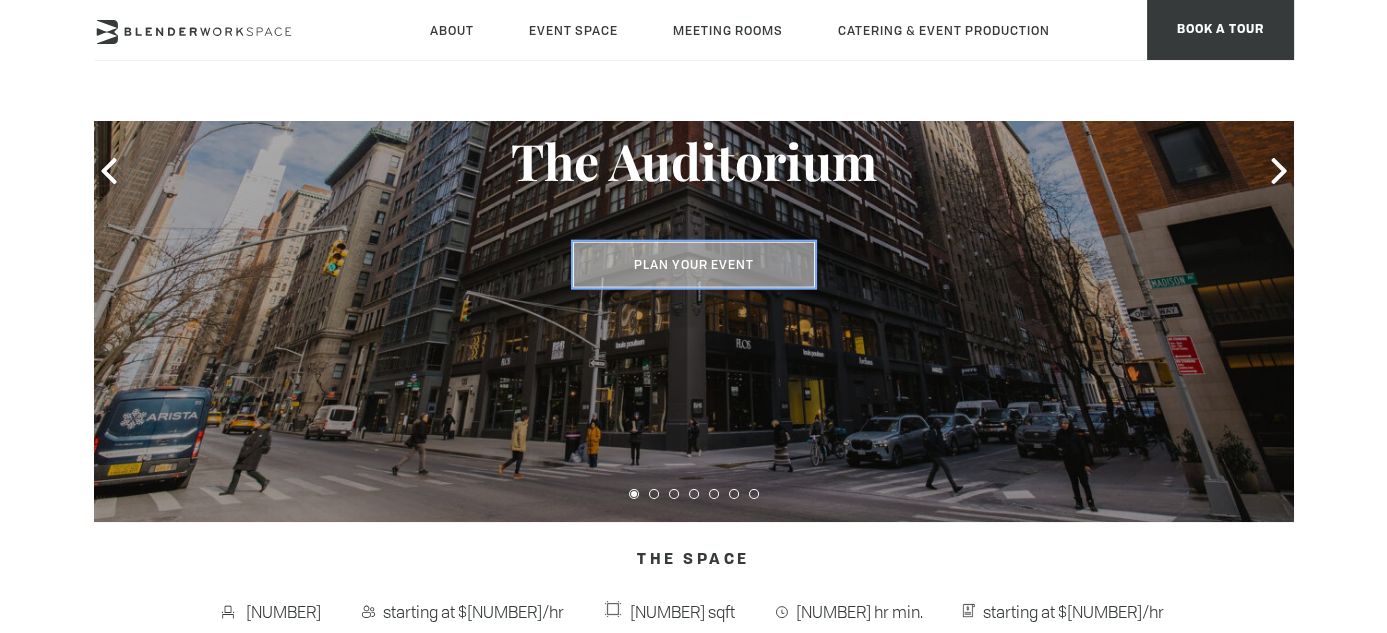 click on "Plan Your Event" at bounding box center (694, 265) 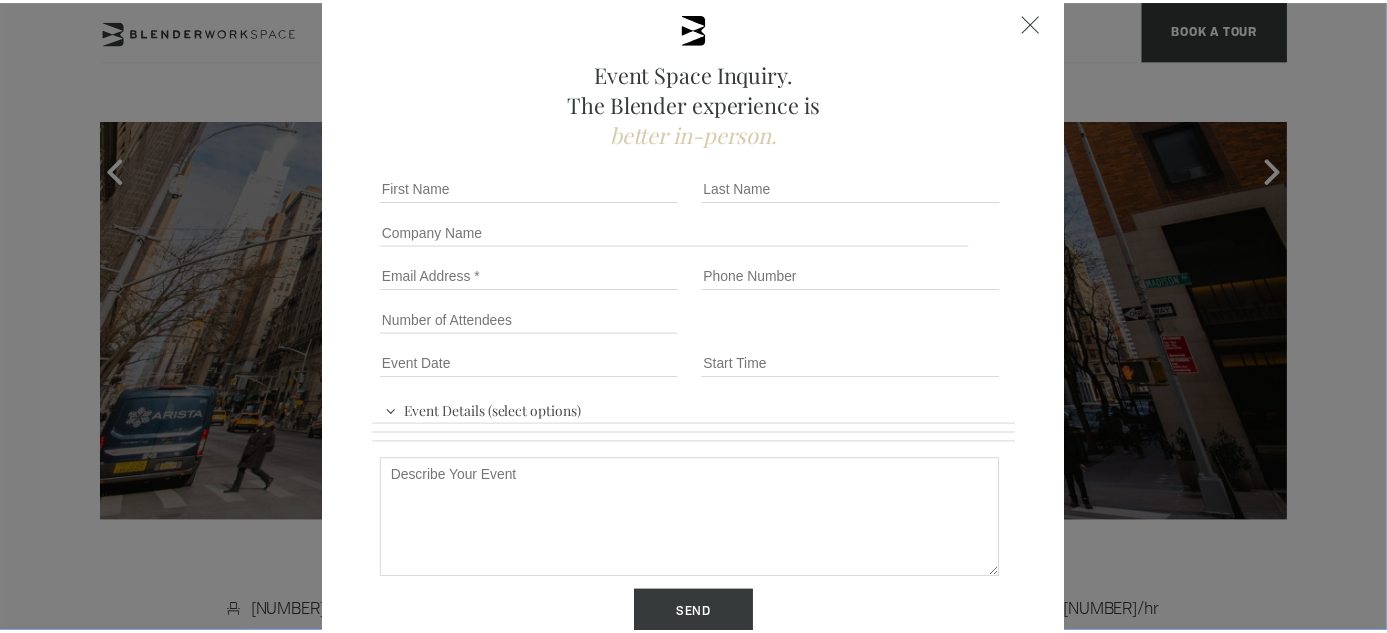 scroll, scrollTop: 0, scrollLeft: 0, axis: both 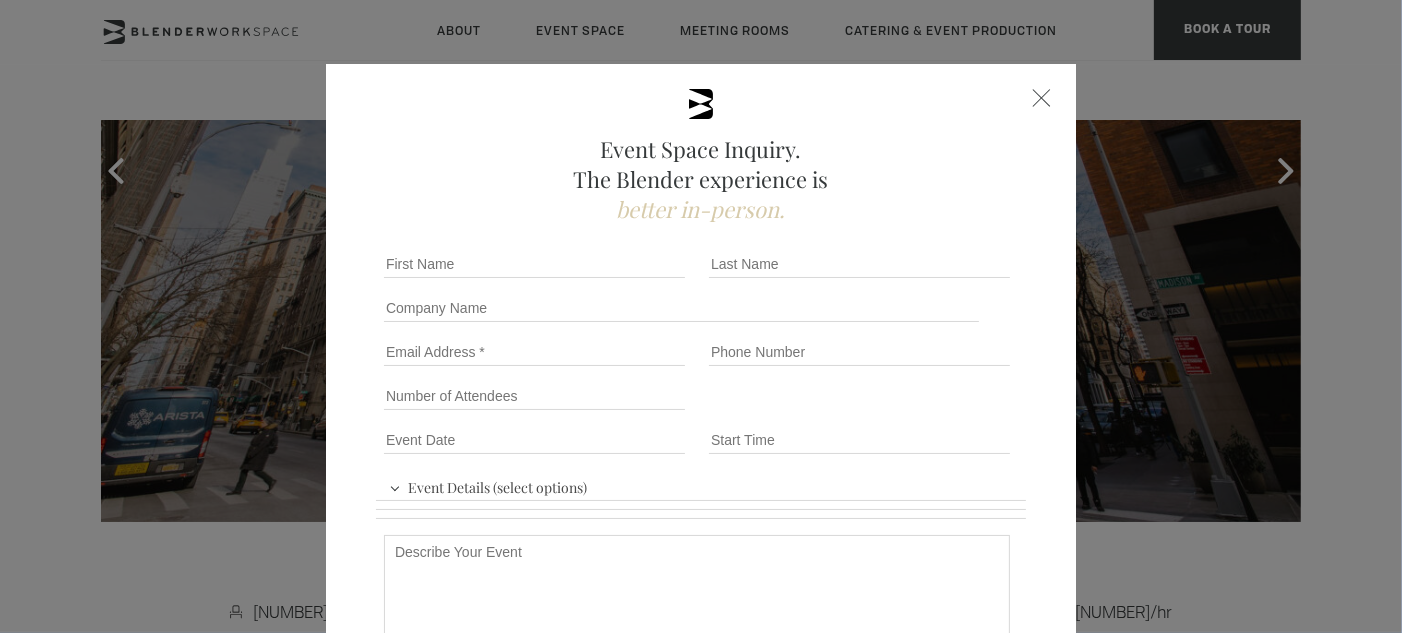 click at bounding box center [1042, 98] 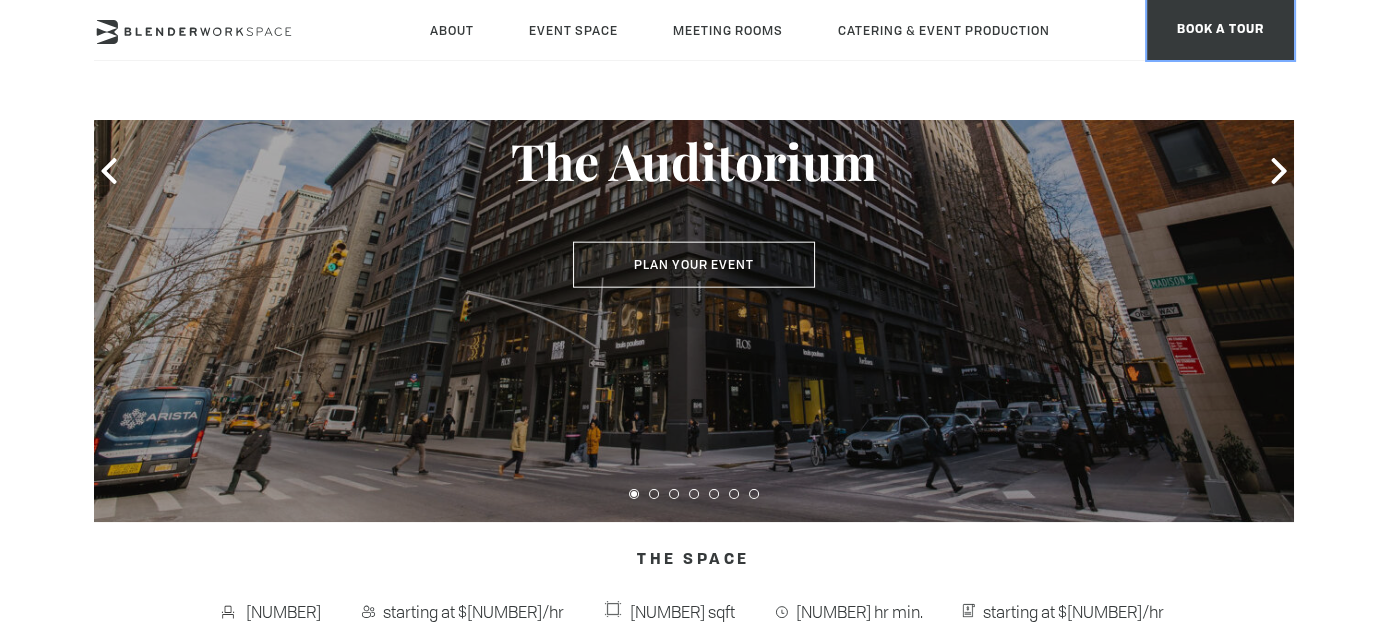 click on "BOOK A TOUR" at bounding box center (1220, 30) 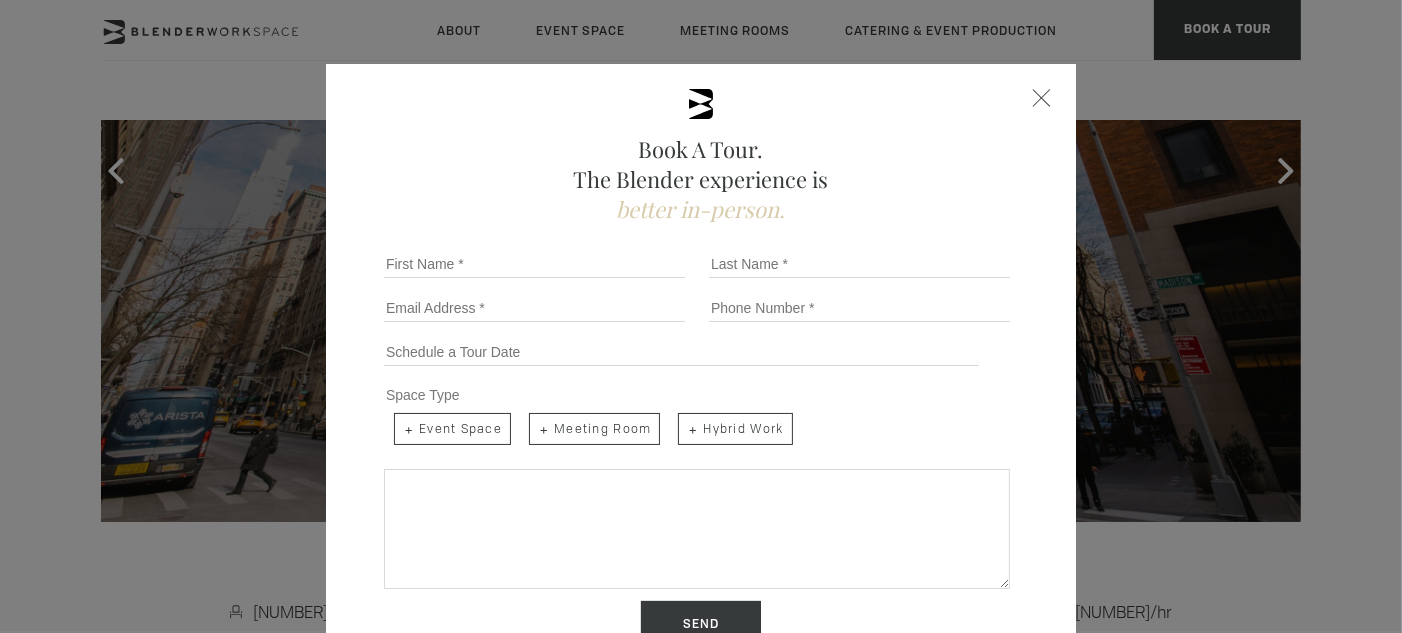click on "Book A Tour. The Blender experience is  better in-person.
Team Size [NUMBER] [NUMBER] [NUMBER] [NUMBER] [NUMBER] [NUMBER] [NUMBER] [NUMBER] [NUMBER] [NUMBER] [NUMBER]+ [NUMBER]+
Send
First Name * Please complete this required field. Last Name * Email * Tel No. Schedule a Tour Space Type Event Space Meeting Room Hybrid Work Share more details below... Send
We typically respond the same day your inquiry is received.
Should you require immediate gratification,
call us.  (718) [PHONE]
Blender Workspace.   [NUMBER] Madison Ave / E [NUMBER] St - Fl [NUMBER]. New York." at bounding box center (701, 420) 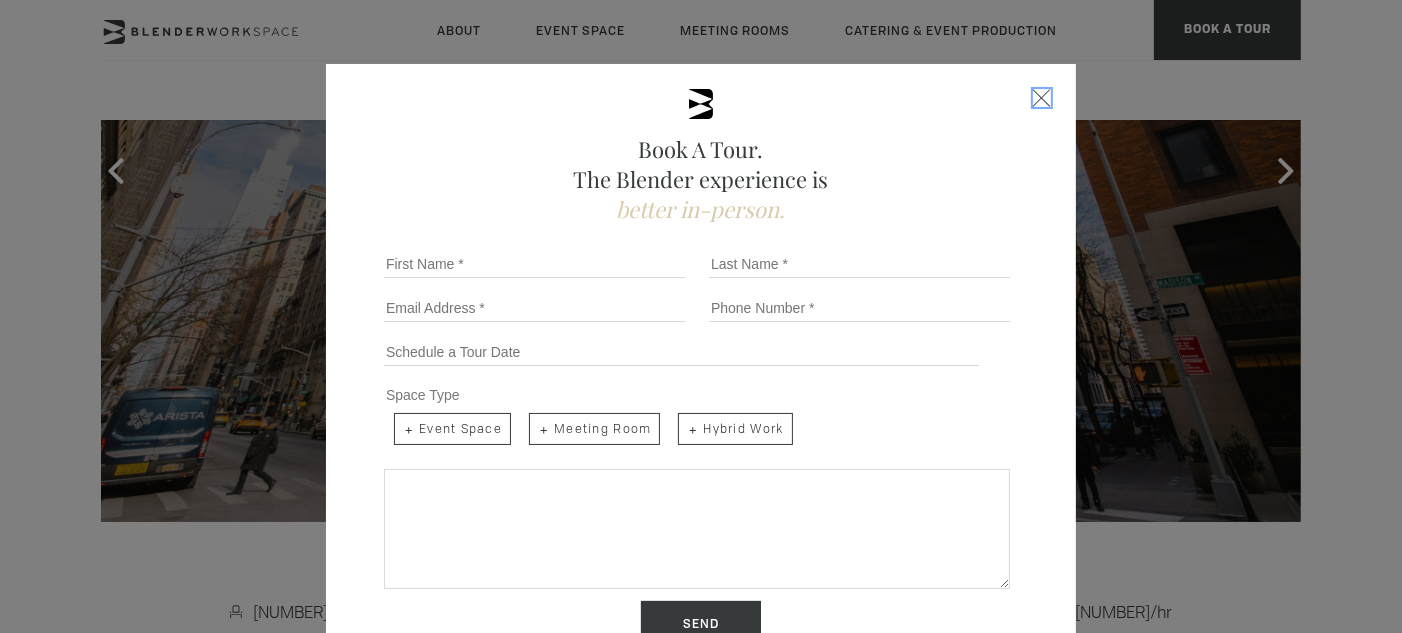 click at bounding box center [1042, 98] 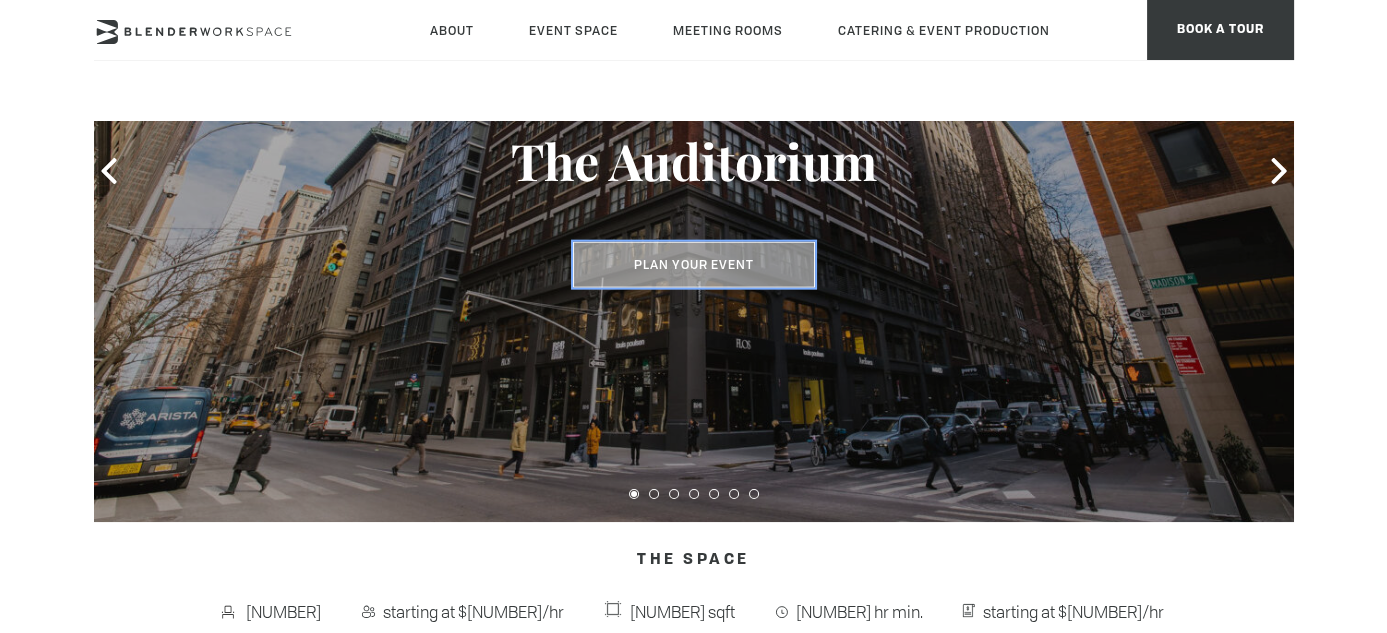 click on "Plan Your Event" at bounding box center [694, 265] 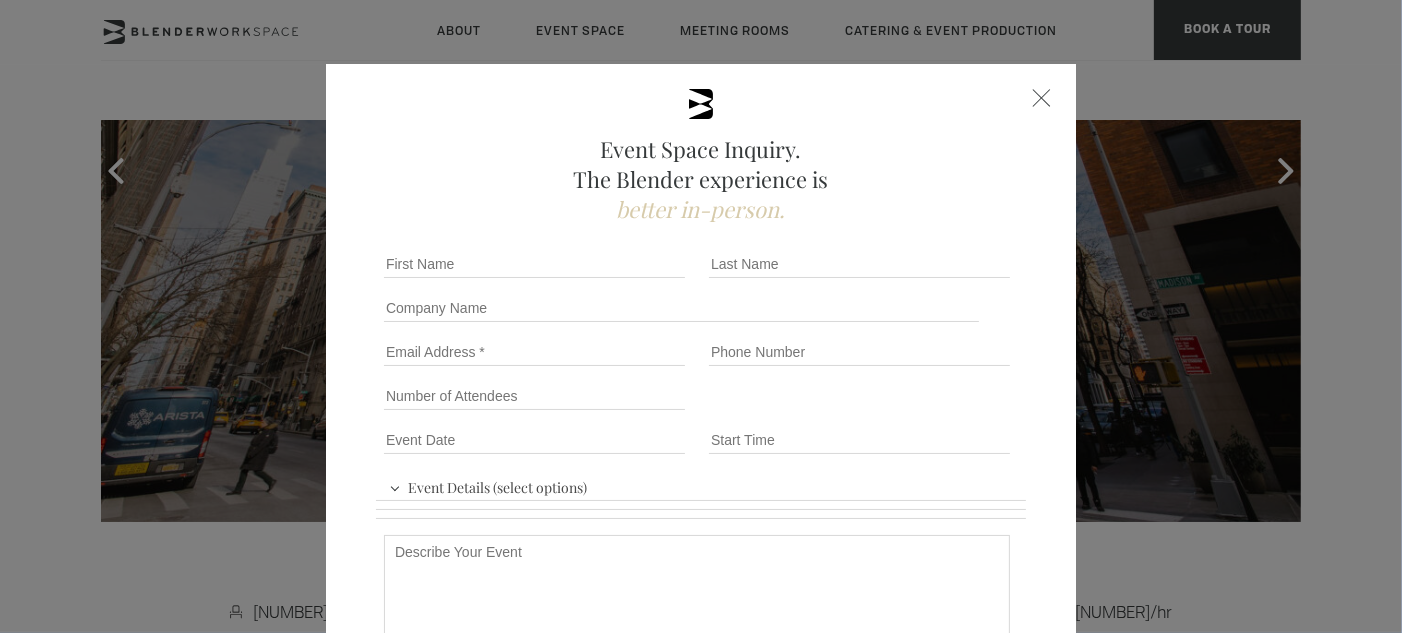 click on "Event Space Inquiry. The Blender experience is  better in-person.
Event Details  (select options)
Conference Workshop Product Launch Trade Show Fundraiser Reception Classroom Style Presentation Theatre Style Presentation
Event Goals  (select options)
Increase Brand Awareness Generate Leads Launch a New Product Celebrate a Milestone Network with Industry Peers Build Relationships Promote a Social Cause Educating Attendees
Event Logistics  (select options)
Audio/Visual Presentation Breakout Rooms Breakfast Lunch Dinner Dessert Hor d'oeuvres Wine Beer Spirits & Mixers Specialty Cocktails
Send
First name Last name Company name Email * Phone number Number of Attendees Budget Range Event Date * Event Time Event Details (select options) Conference Workshop Product Launch Trade Show Fundraiser Reception Classroom Style Presentation Theatre Style Presentation" at bounding box center (701, 316) 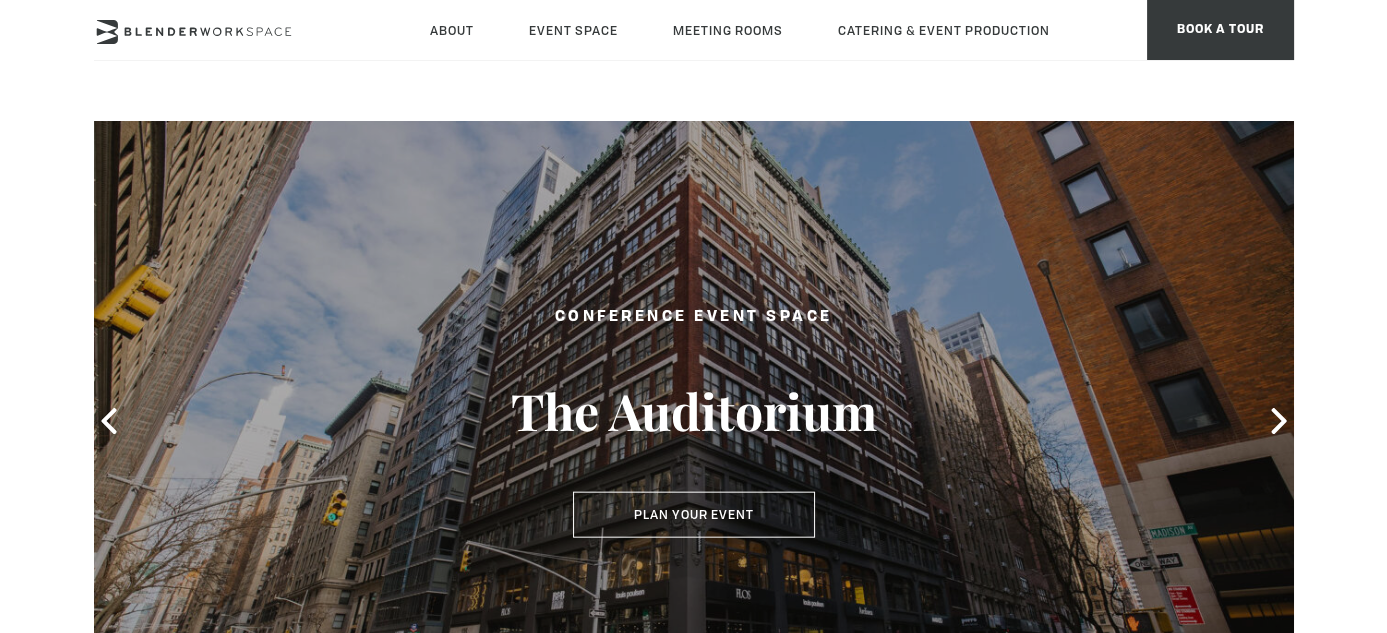 scroll, scrollTop: 0, scrollLeft: 0, axis: both 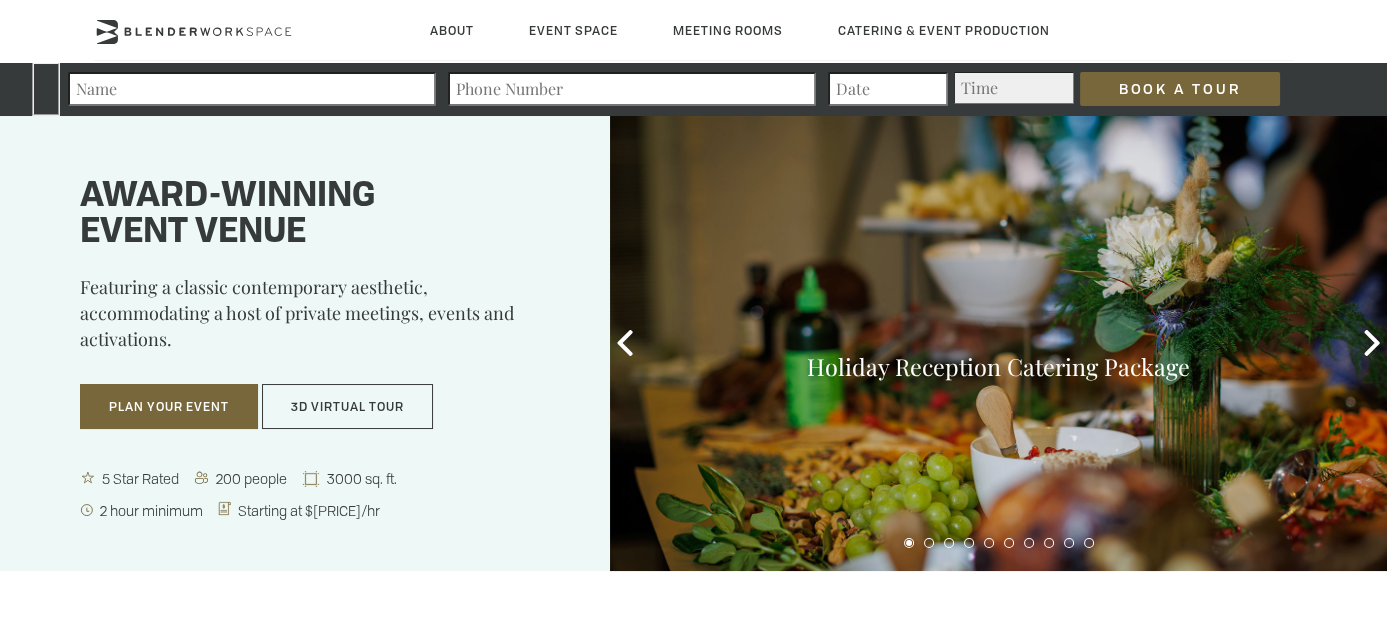 click on "Award-winning event venue" at bounding box center (320, 215) 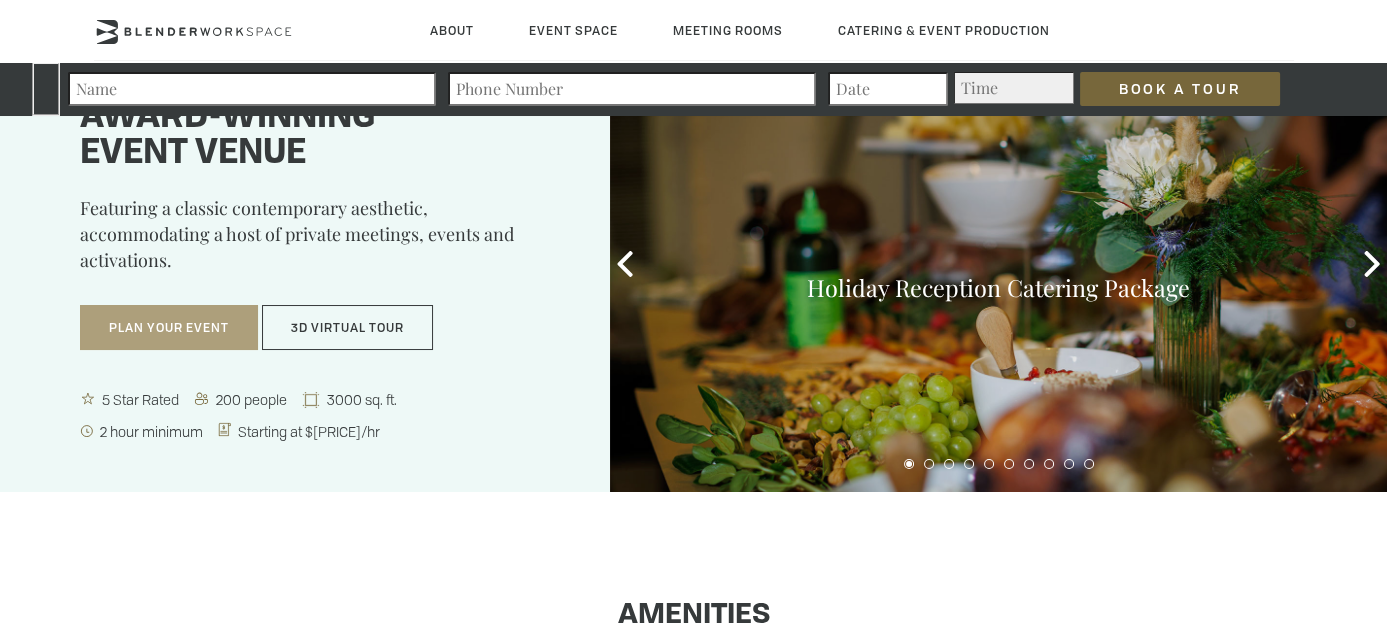 scroll, scrollTop: 100, scrollLeft: 0, axis: vertical 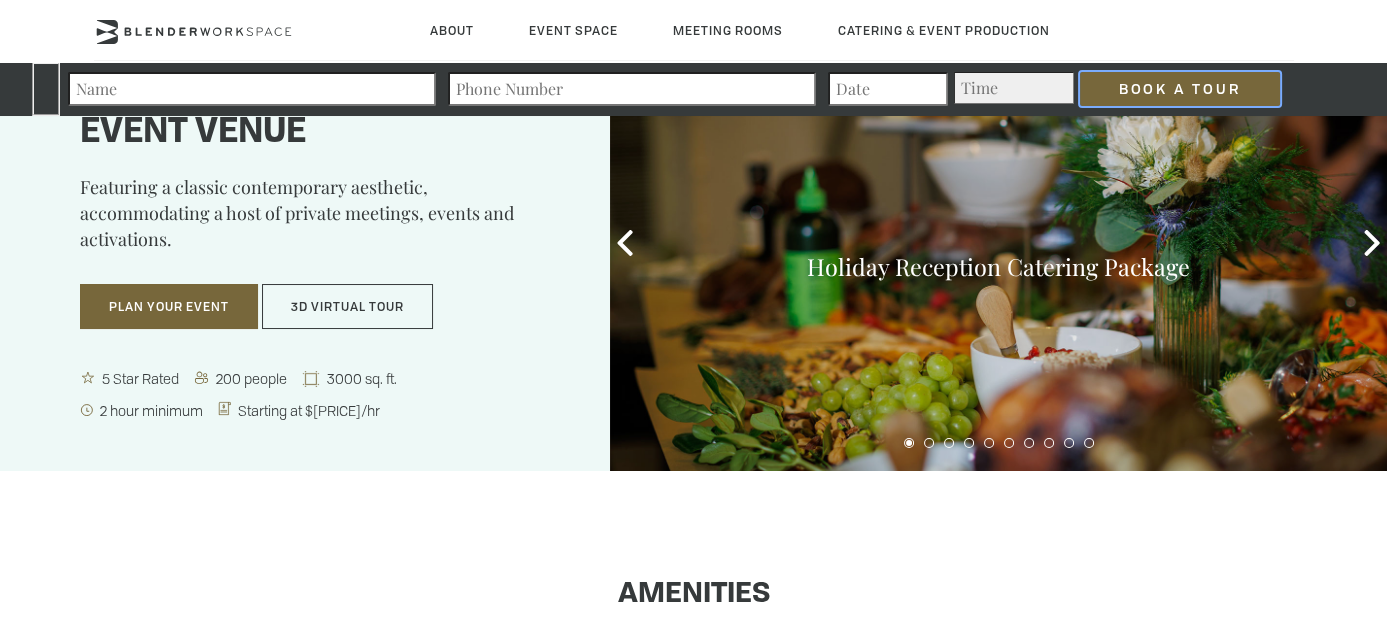 click on "Book a Tour" at bounding box center (1180, 89) 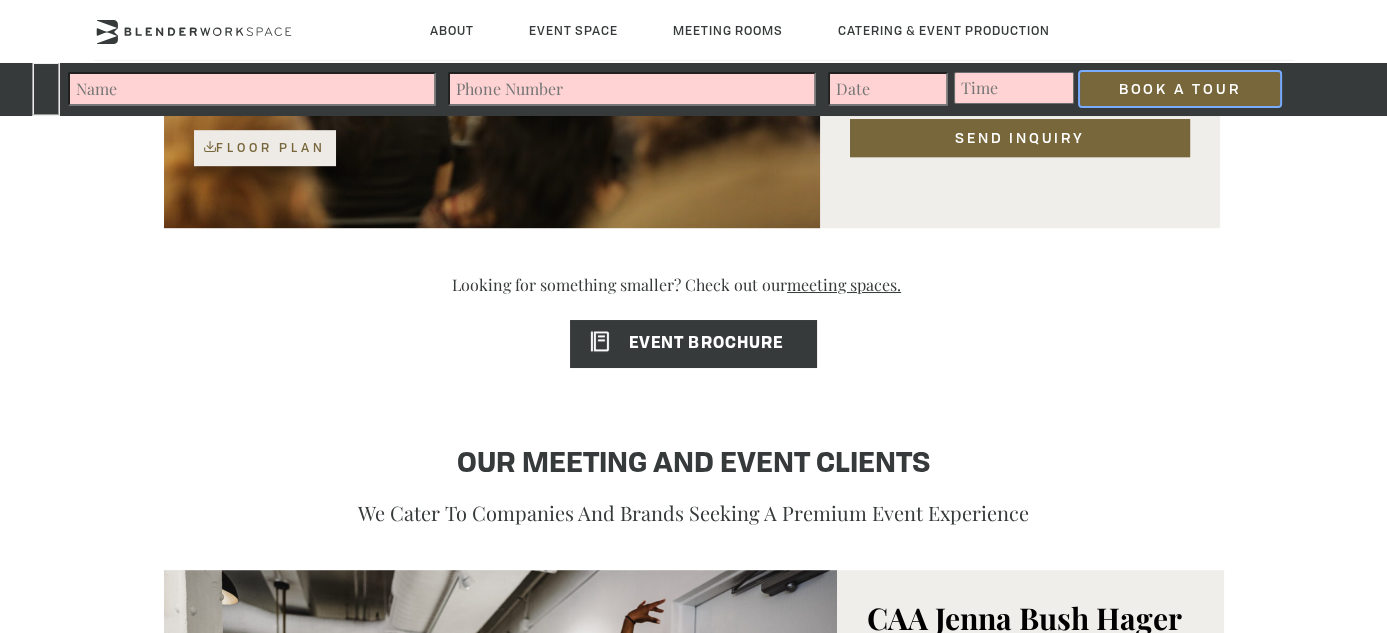 scroll, scrollTop: 2700, scrollLeft: 0, axis: vertical 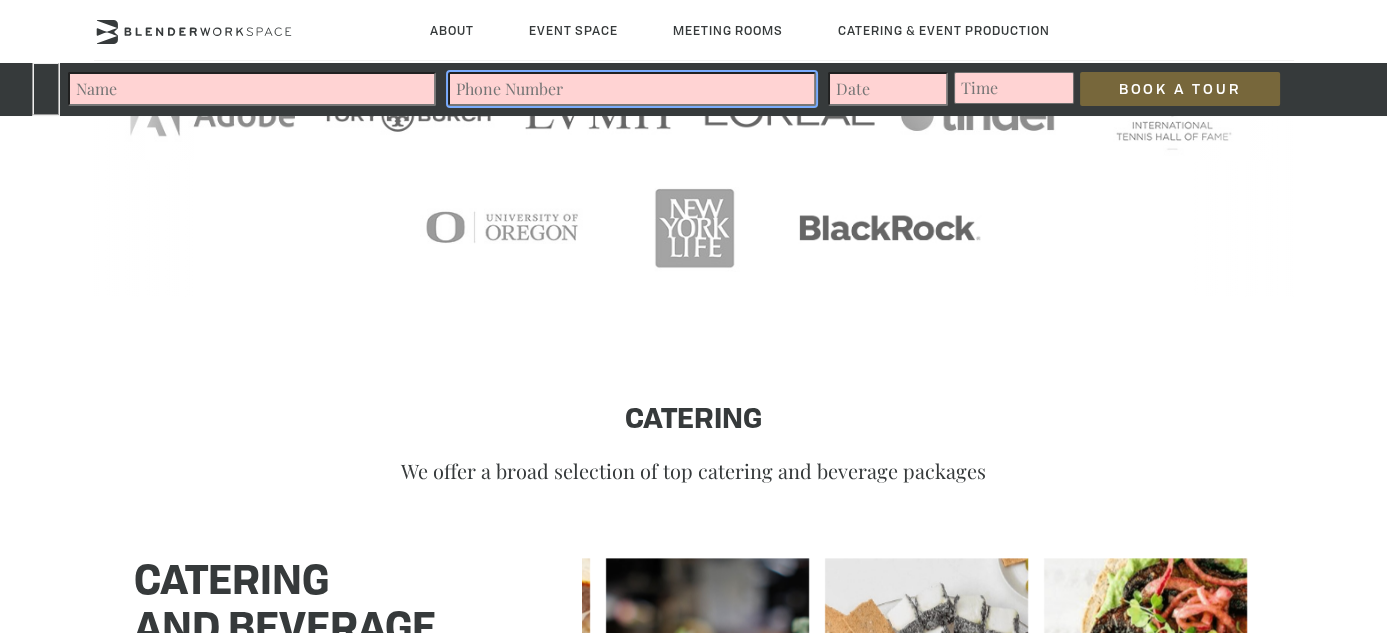 click at bounding box center [632, 89] 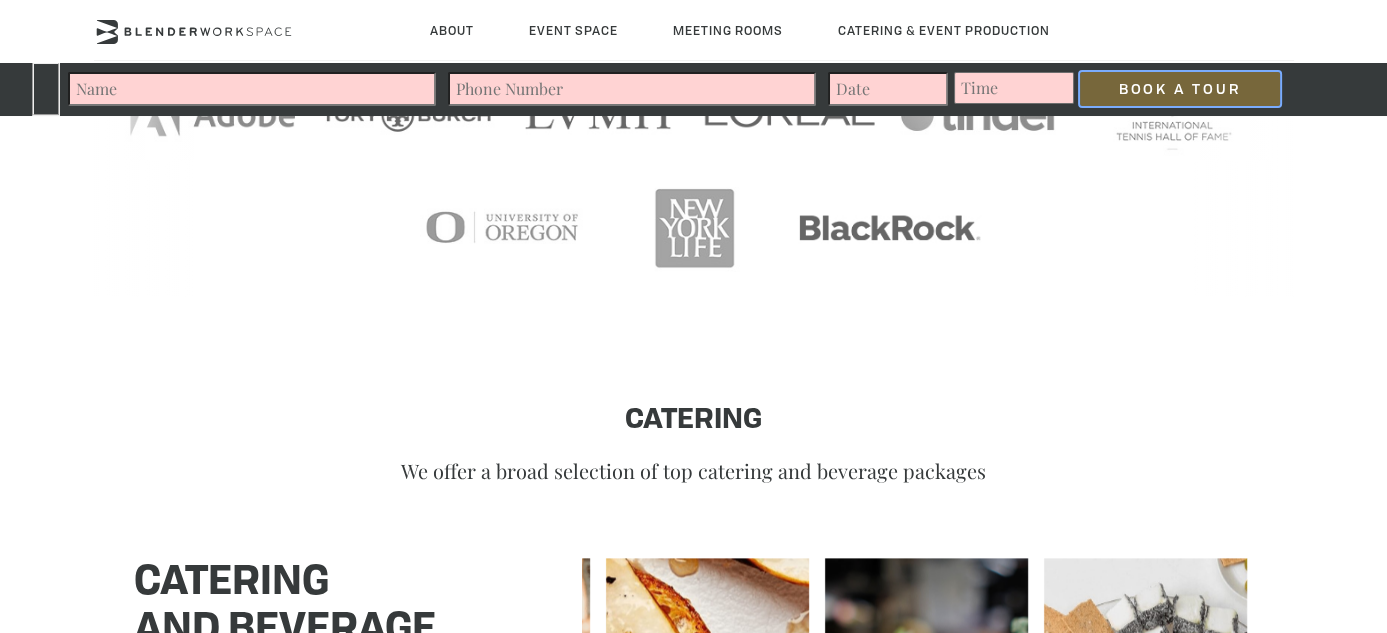 drag, startPoint x: 1132, startPoint y: 99, endPoint x: 1135, endPoint y: 88, distance: 11.401754 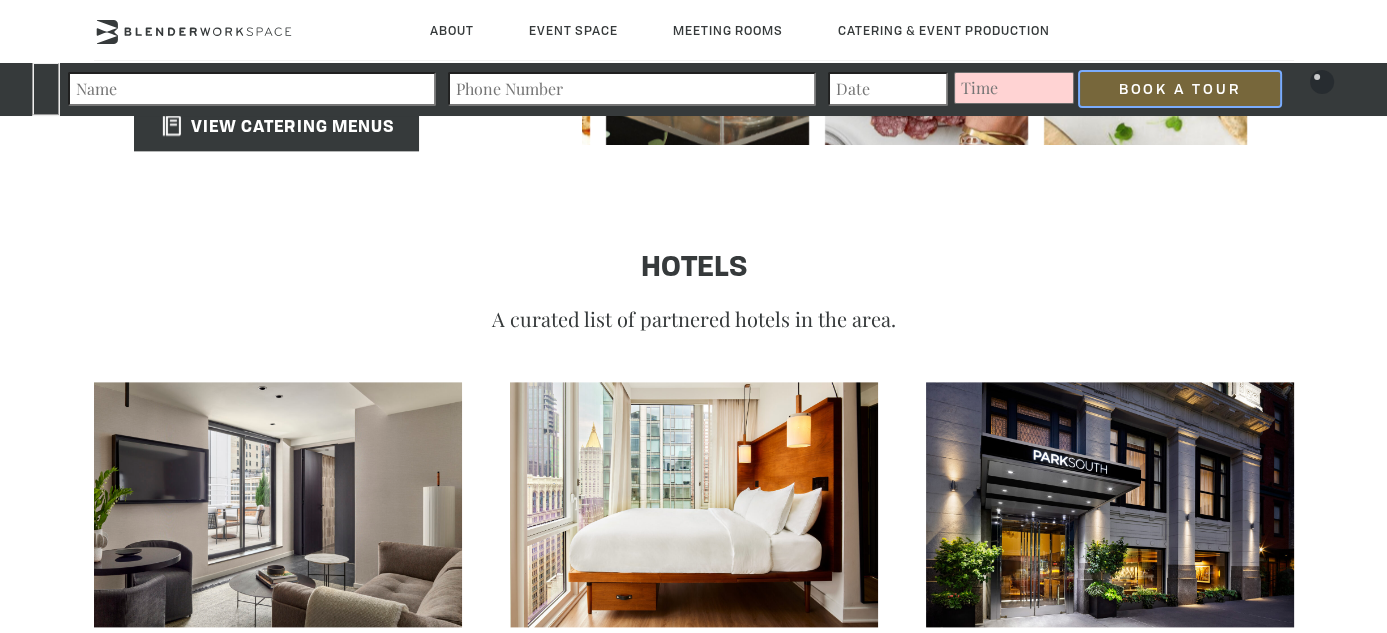 scroll, scrollTop: 3300, scrollLeft: 0, axis: vertical 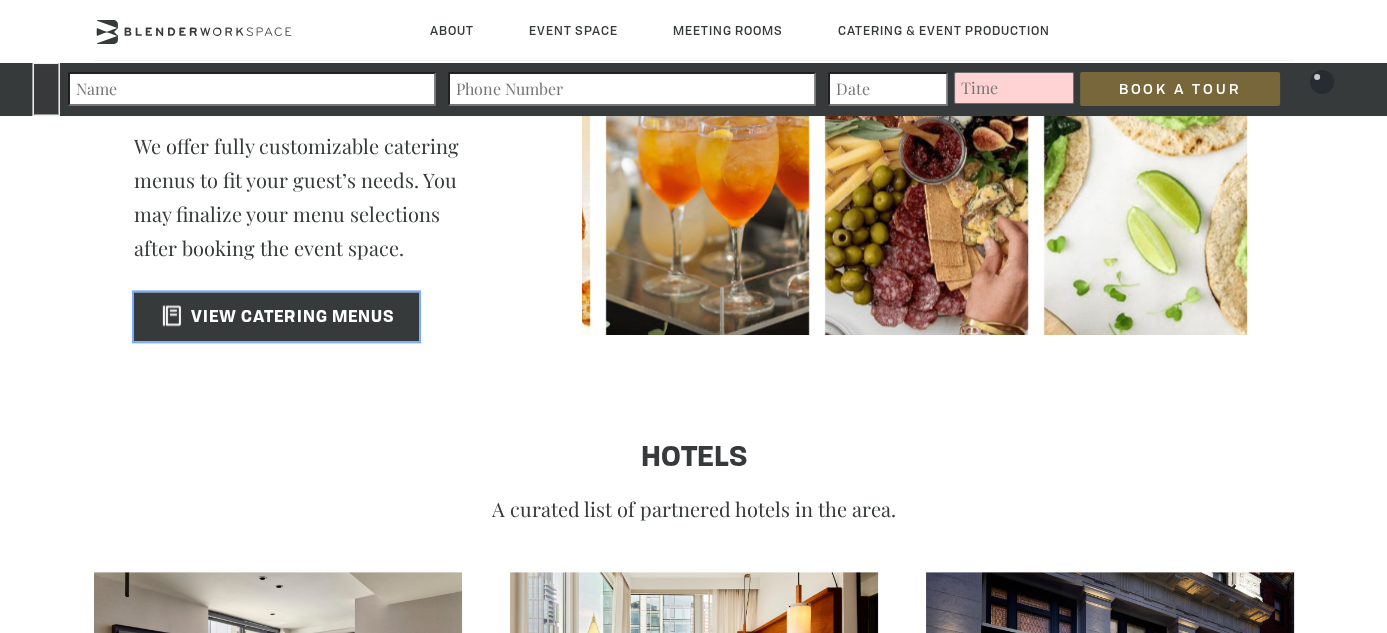 click on "VIEW CATERING MENUS" at bounding box center (274, 318) 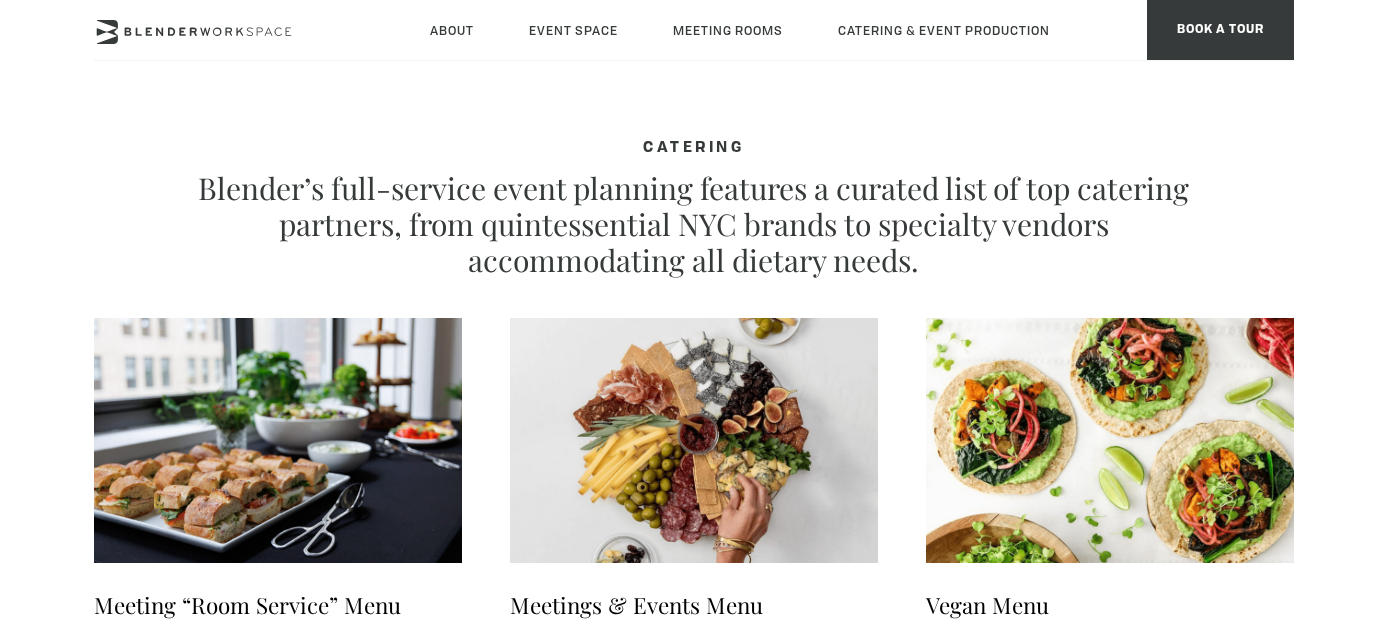 scroll, scrollTop: 364, scrollLeft: 0, axis: vertical 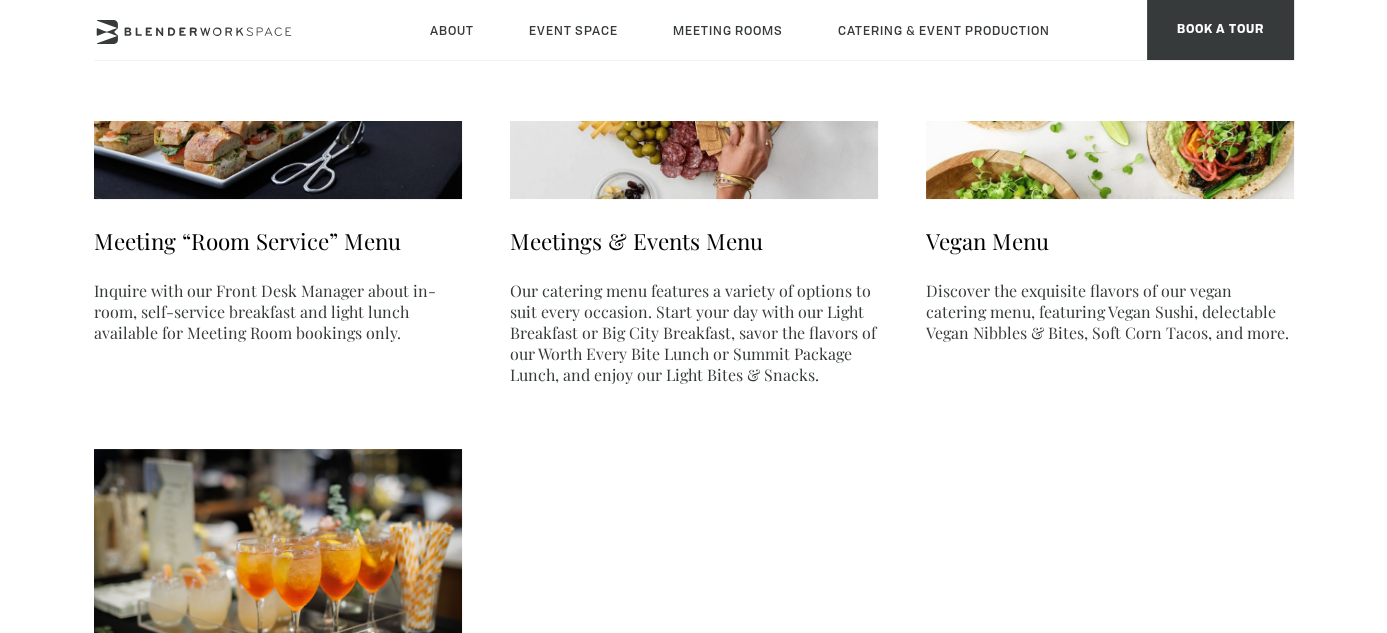 type on "2025-08-06" 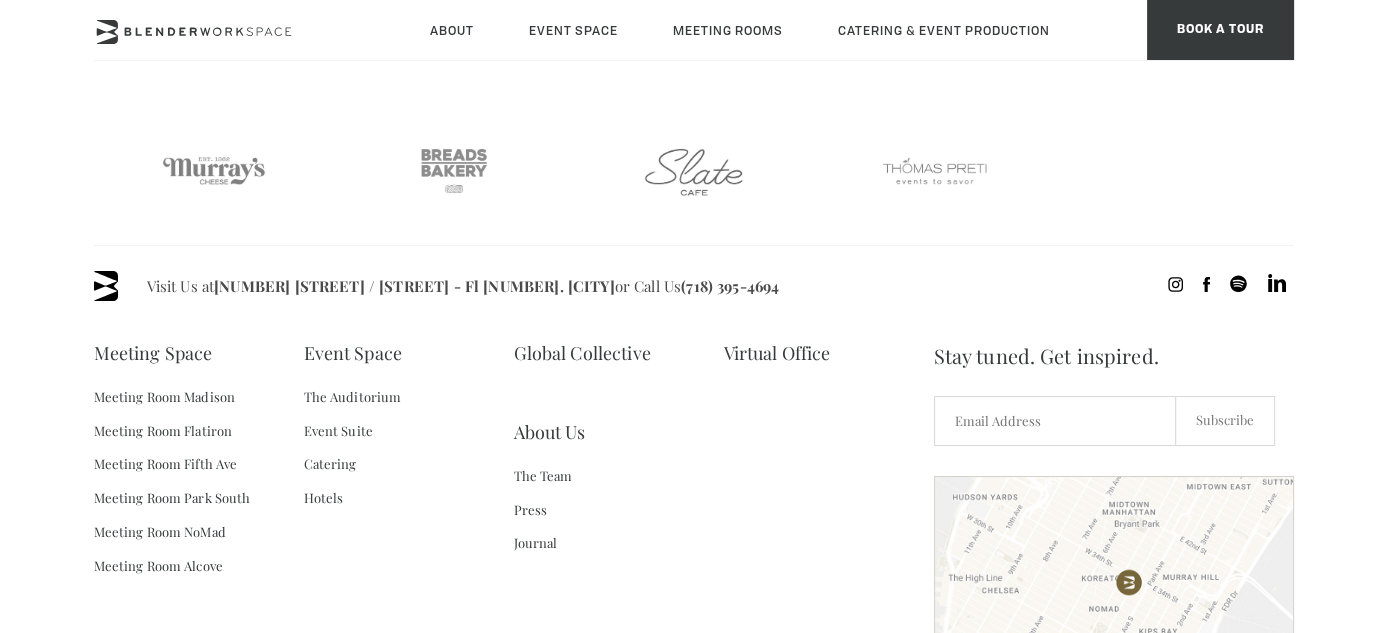 type on "2025-08-06" 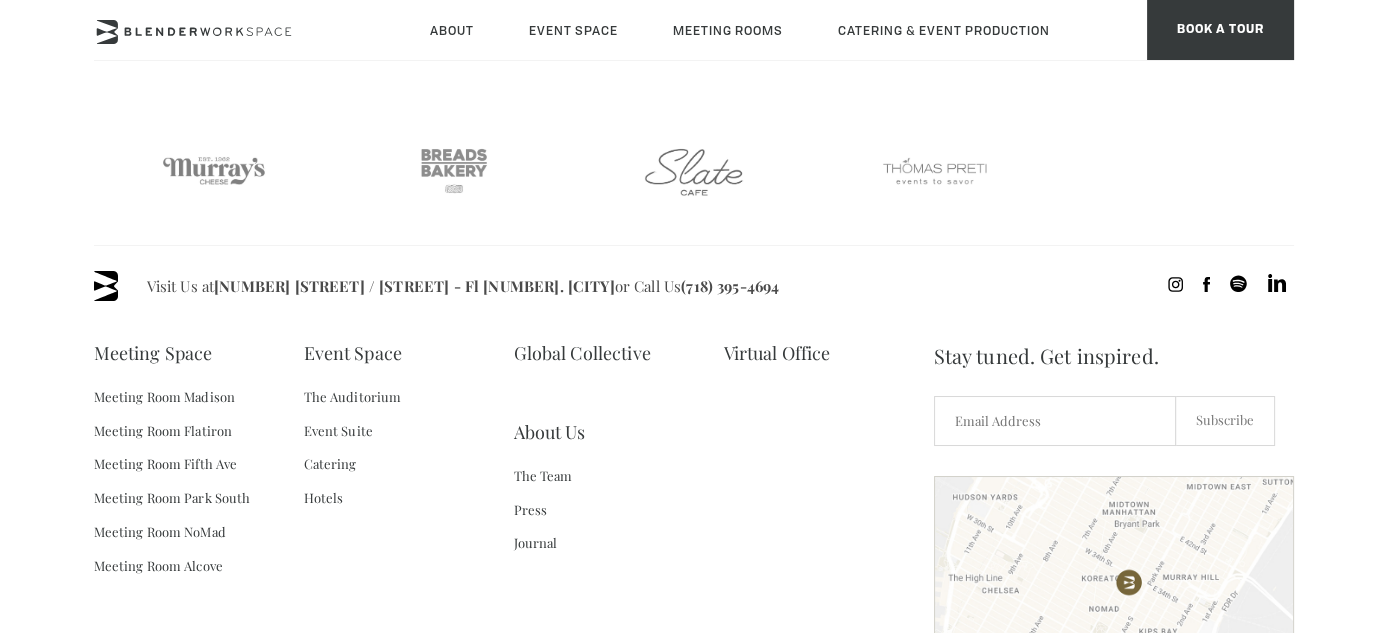 scroll, scrollTop: 0, scrollLeft: 0, axis: both 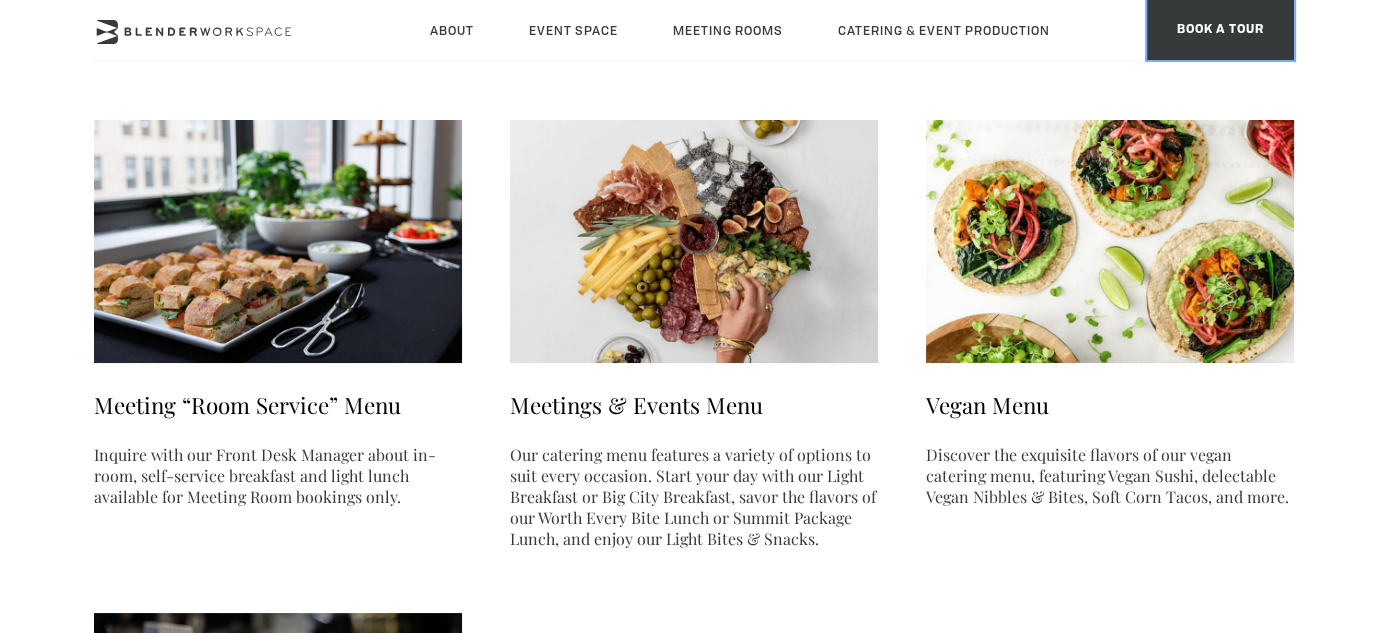 click on "BOOK A TOUR" at bounding box center [1220, 30] 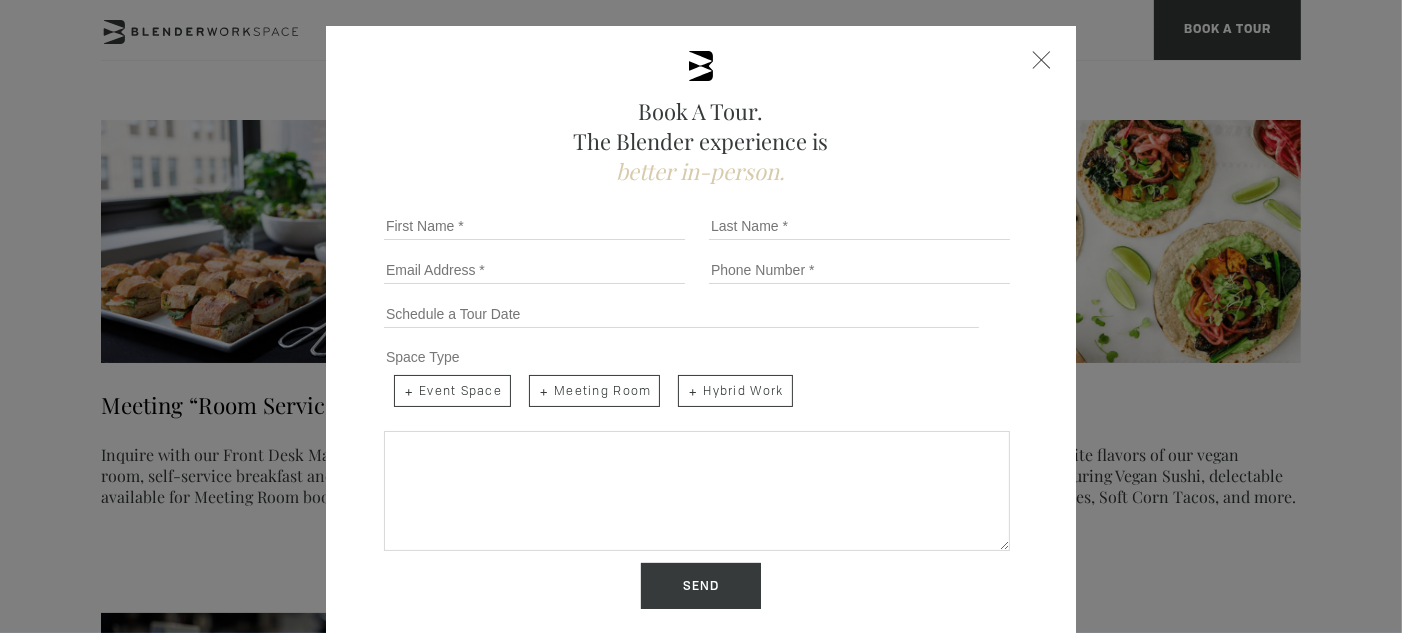scroll, scrollTop: 139, scrollLeft: 0, axis: vertical 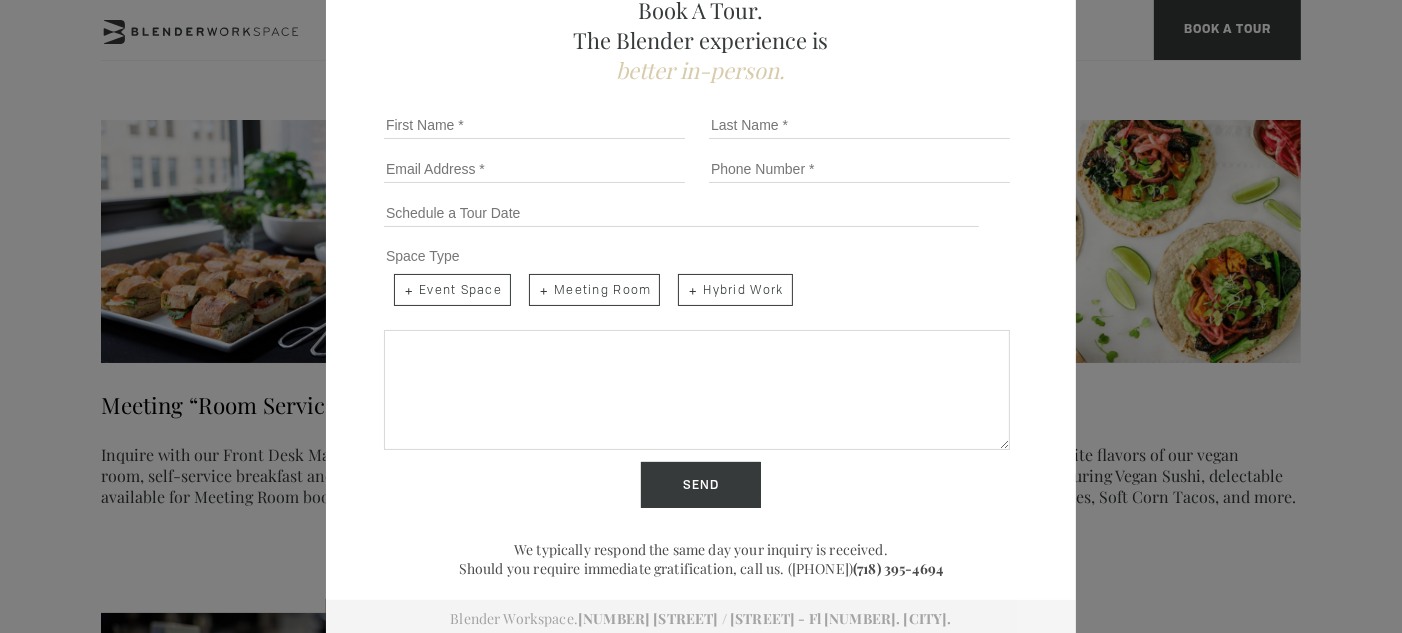 click on "Share more details below..." at bounding box center [697, 390] 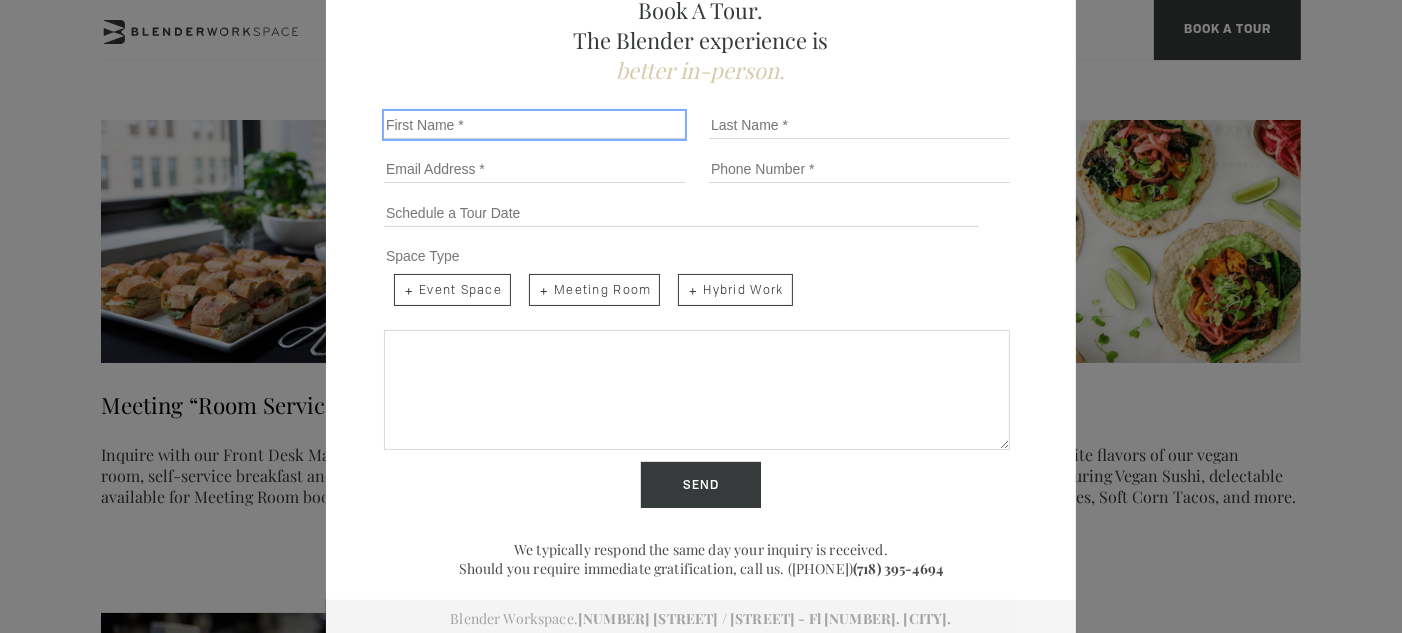 click on "First Name *" at bounding box center (534, 125) 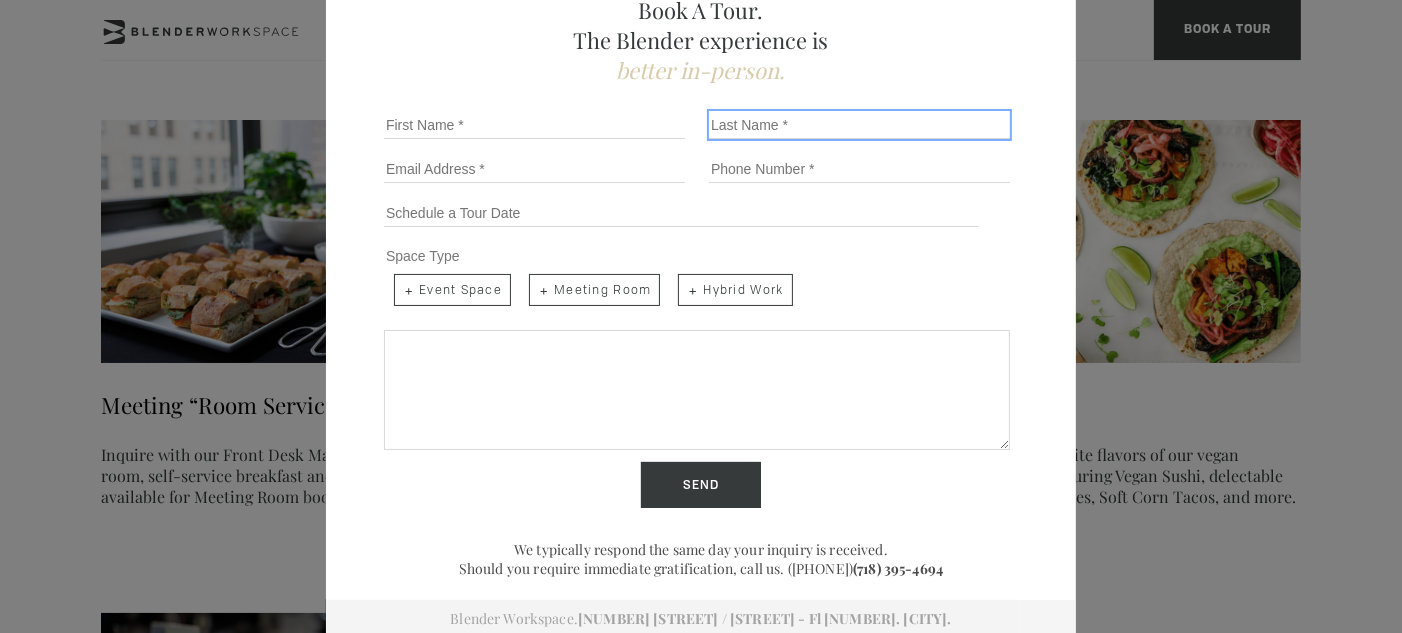 click on "Last Name *" at bounding box center (859, 125) 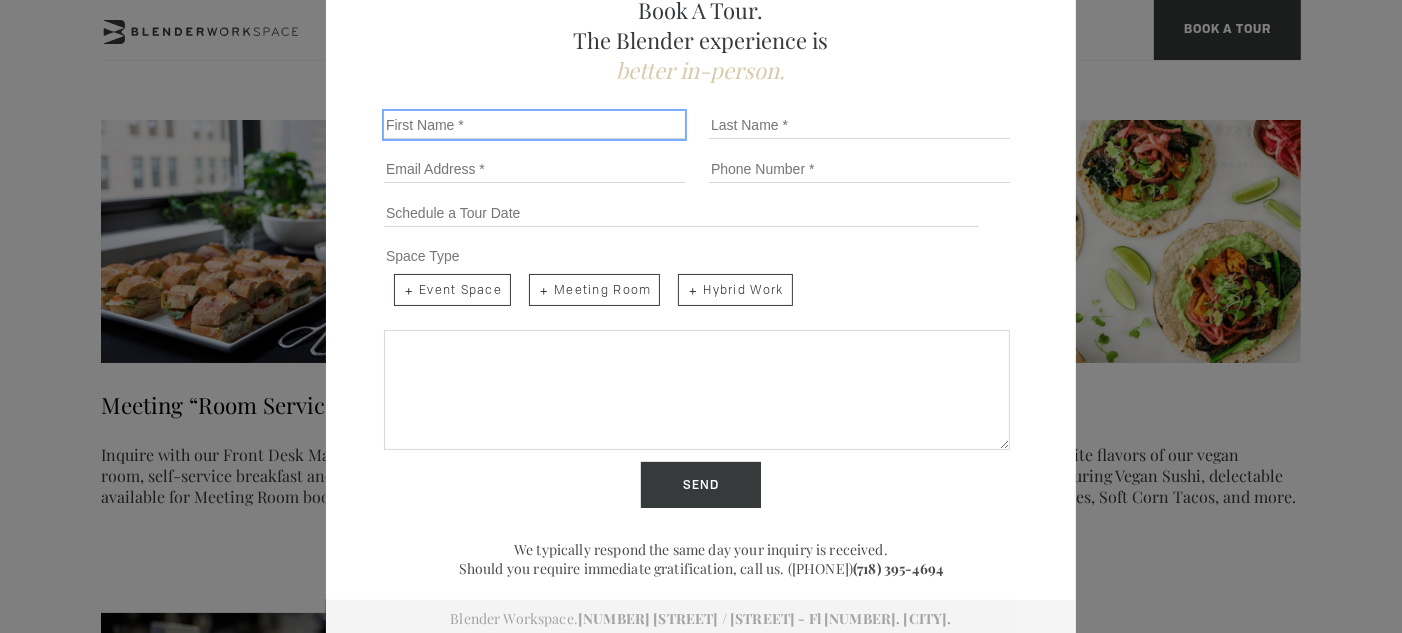 click on "First Name *" at bounding box center [534, 125] 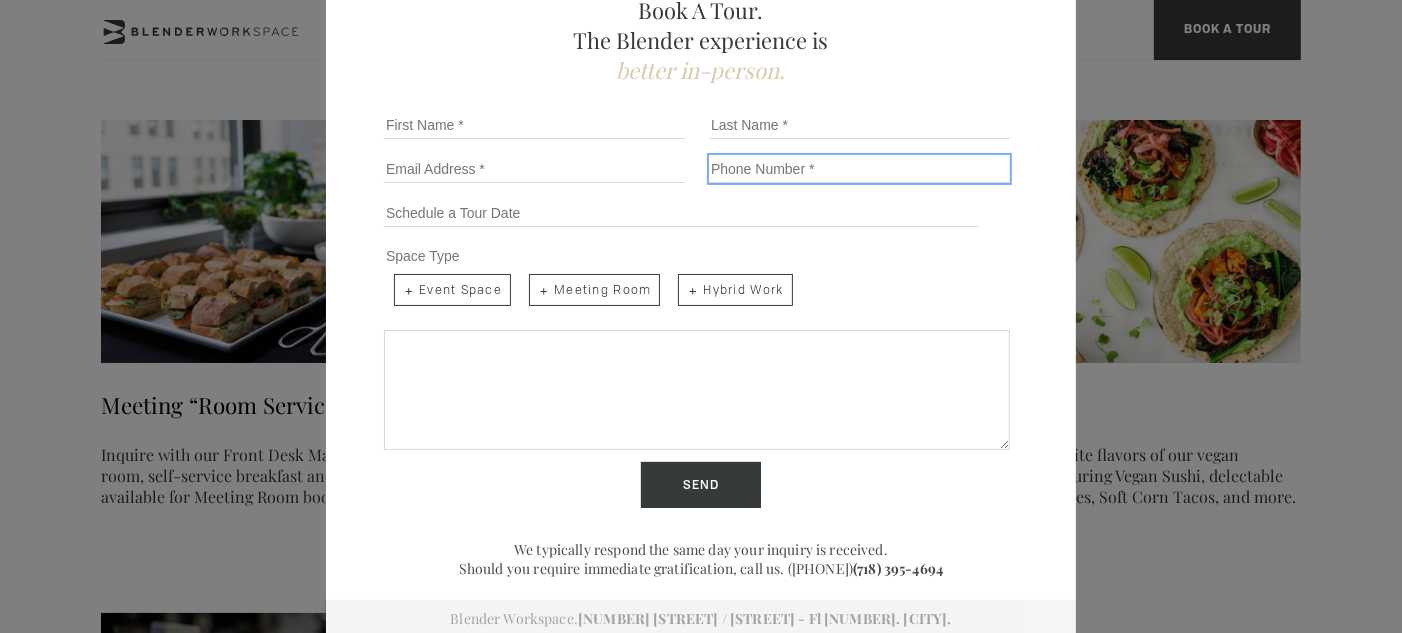 click on "Tel No." at bounding box center [859, 169] 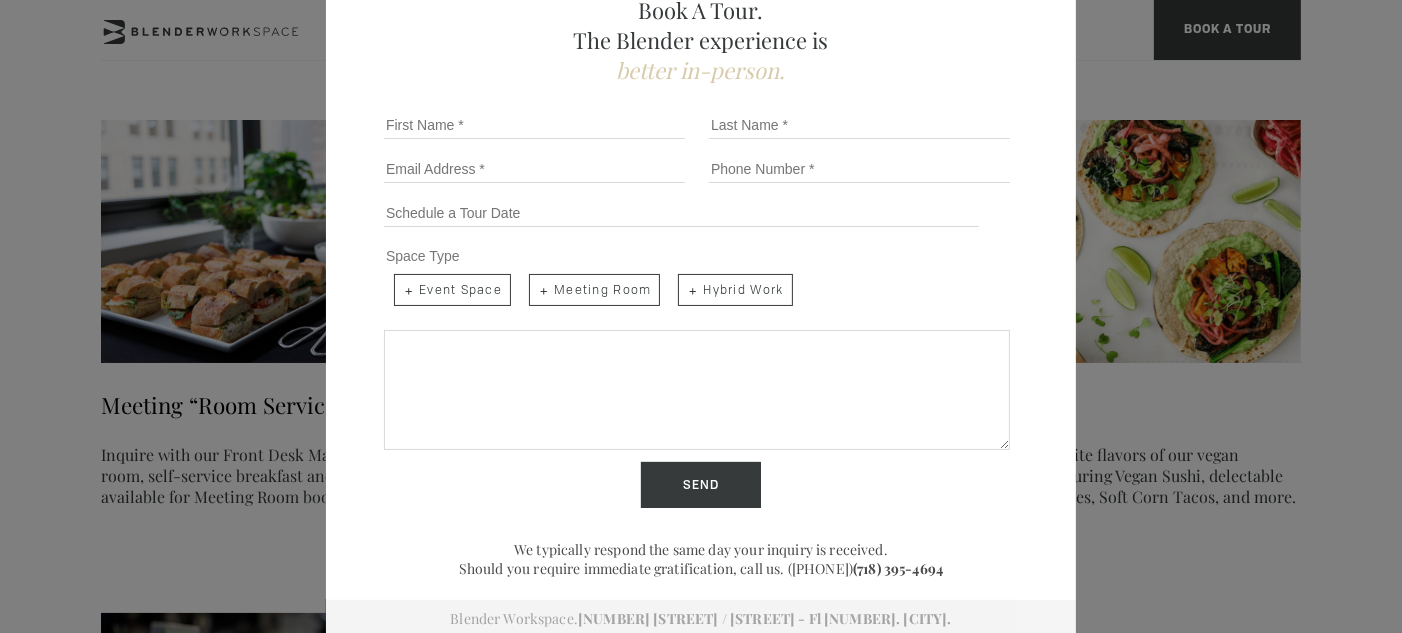 click on "Share more details below..." at bounding box center [697, 390] 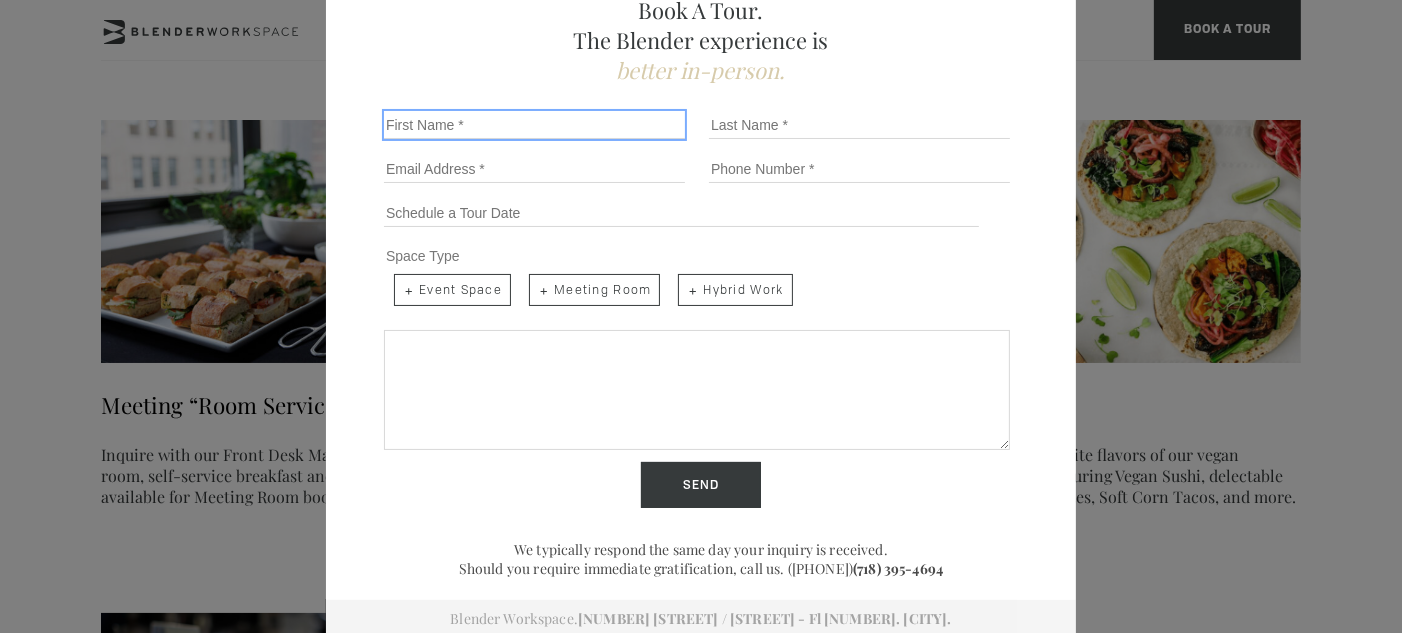click on "First Name *" at bounding box center (534, 125) 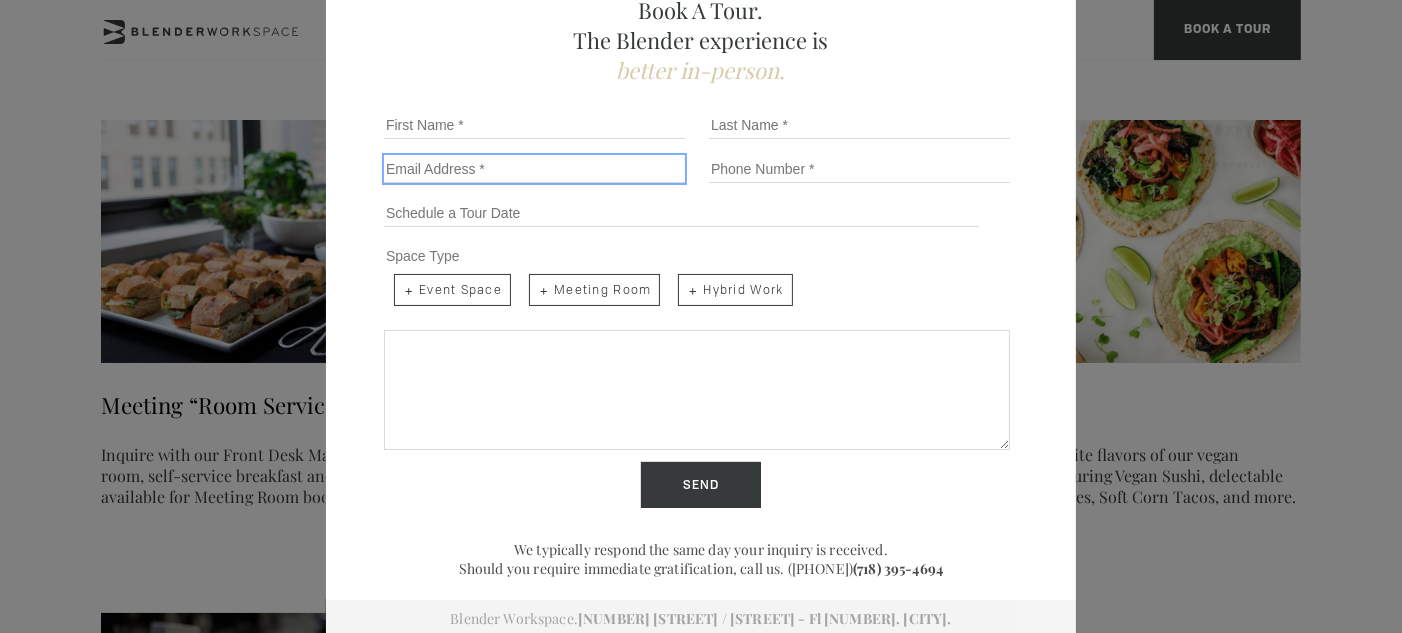 click on "Email *" at bounding box center (534, 169) 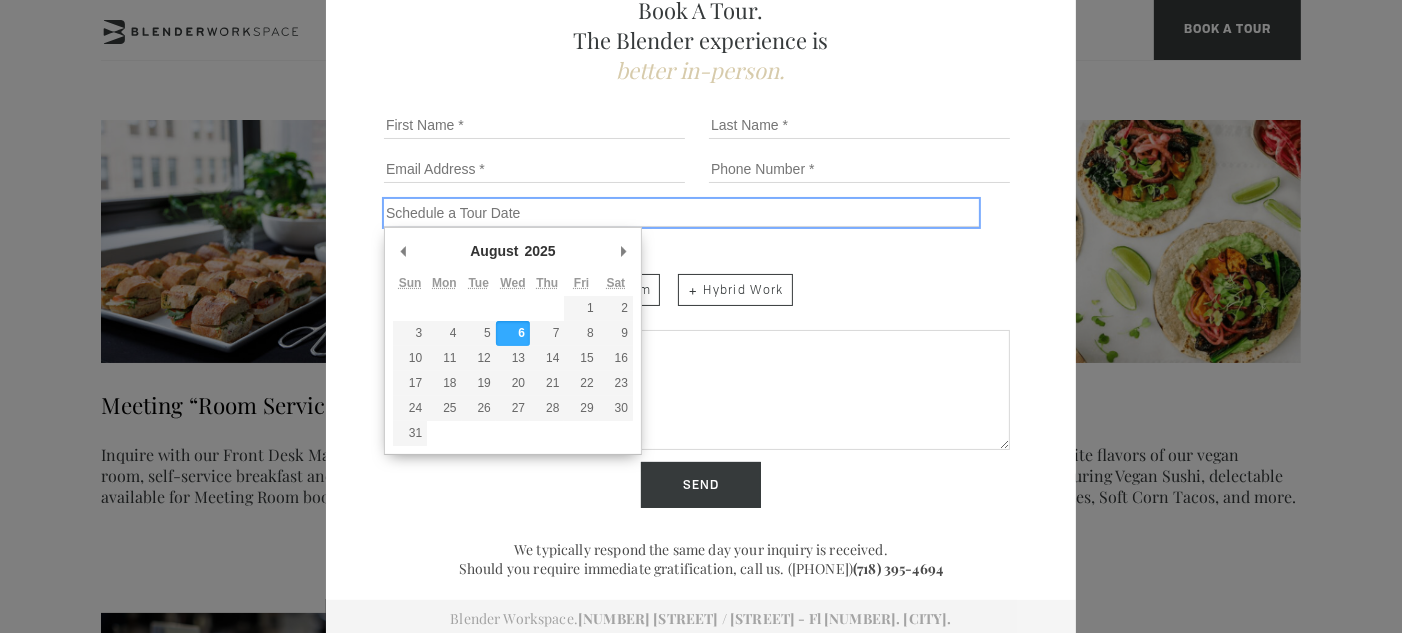 click on "Schedule a Tour" at bounding box center [681, 213] 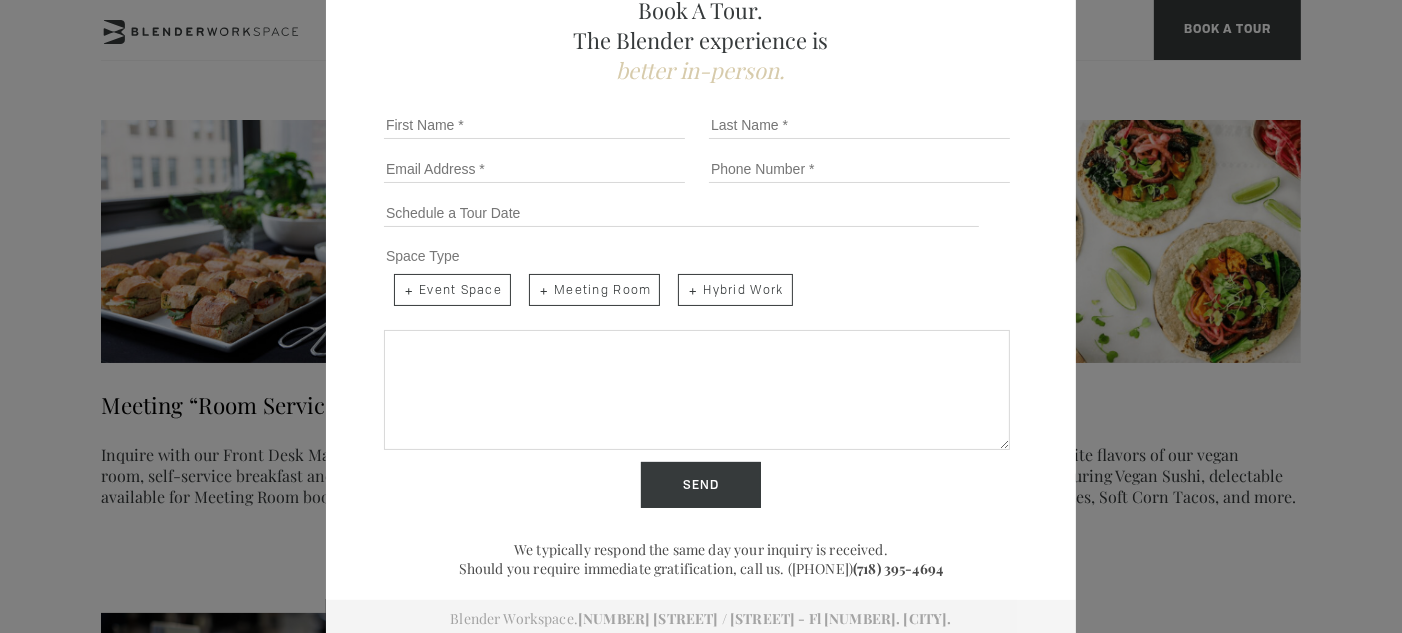 click on "Share more details below..." at bounding box center [697, 390] 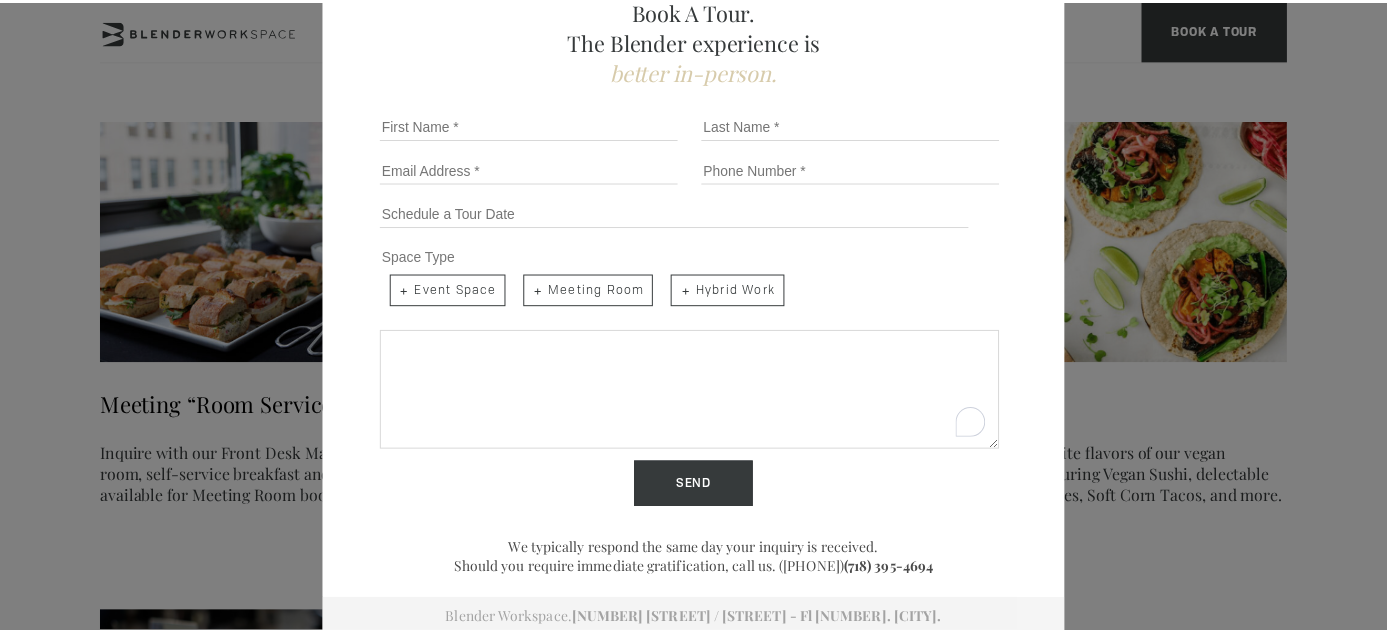 scroll, scrollTop: 0, scrollLeft: 0, axis: both 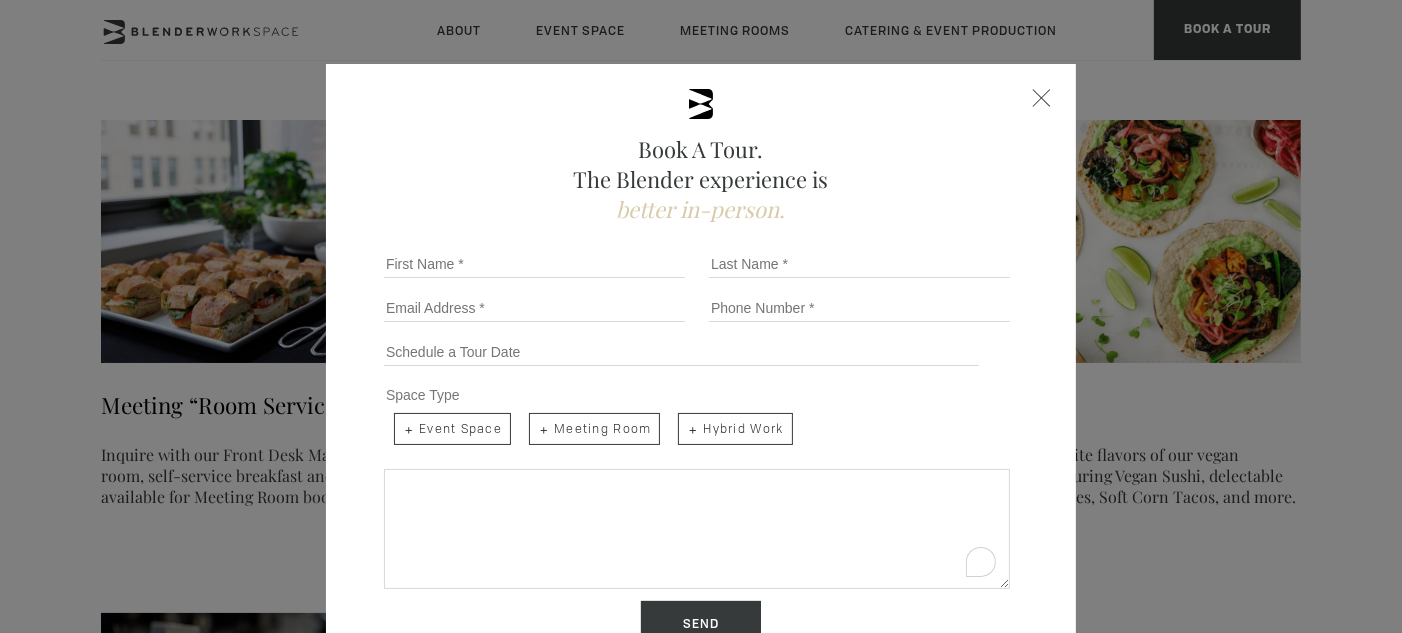 click on "Share more details below..." at bounding box center (697, 529) 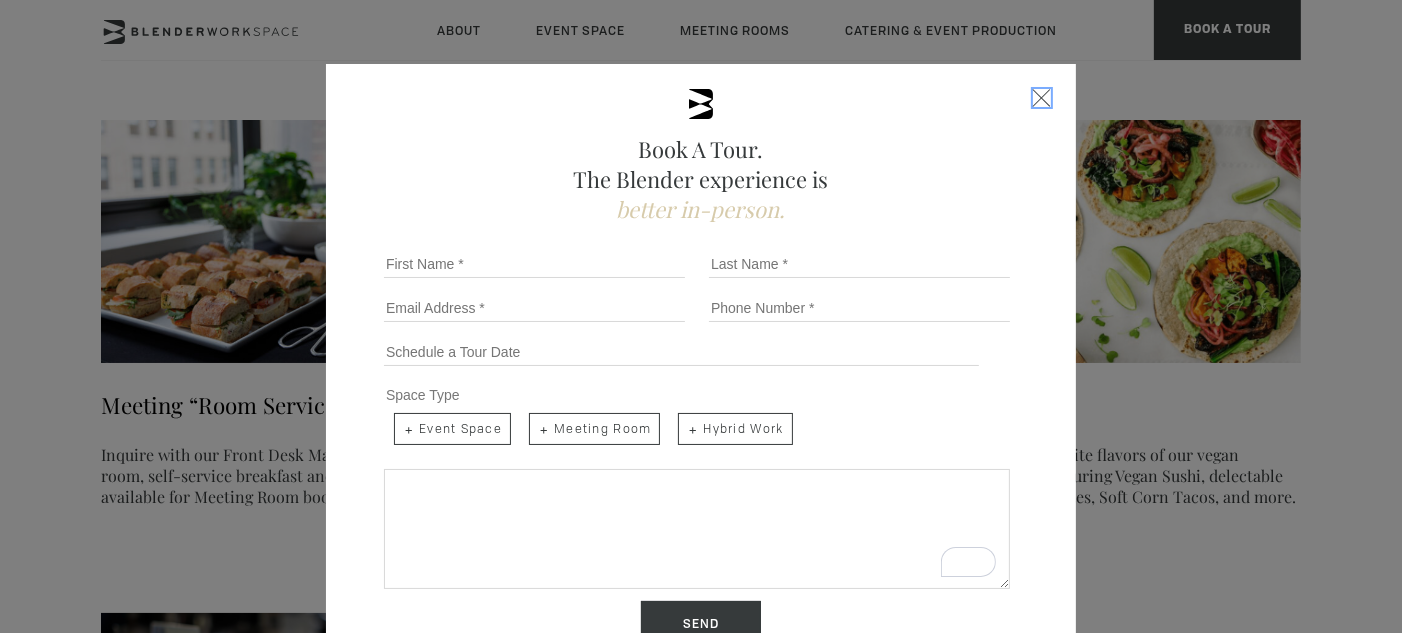 click at bounding box center (1042, 98) 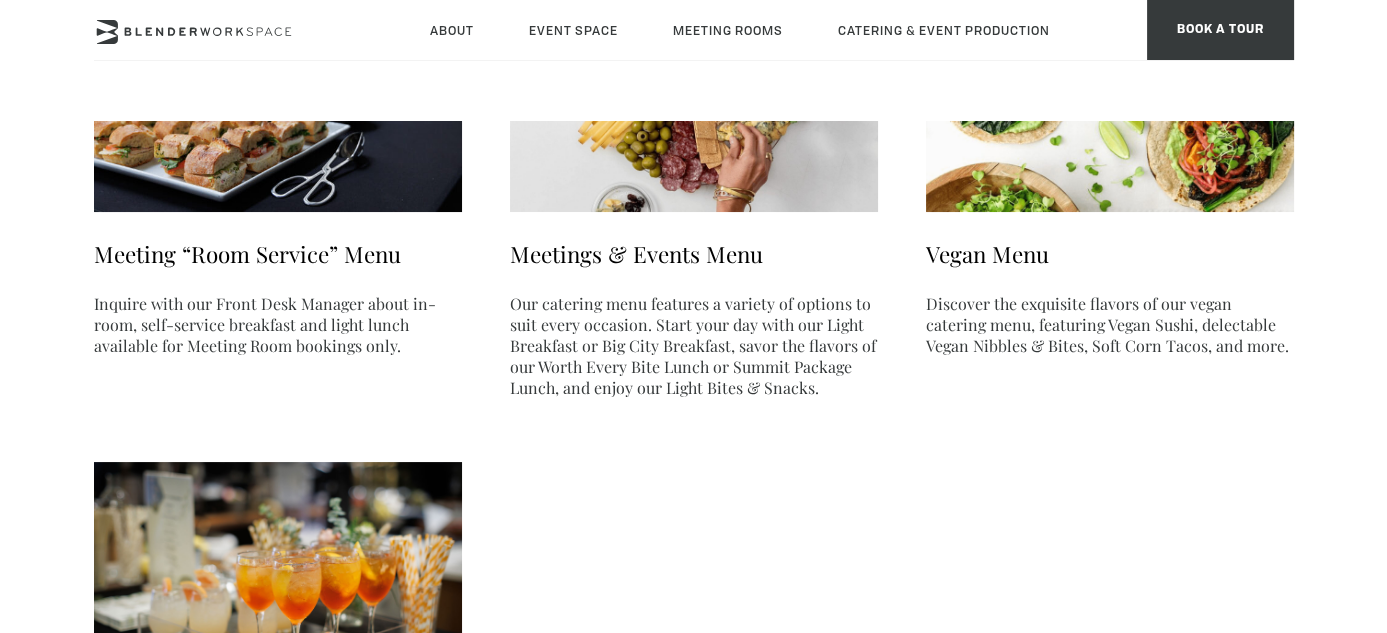 scroll, scrollTop: 600, scrollLeft: 0, axis: vertical 